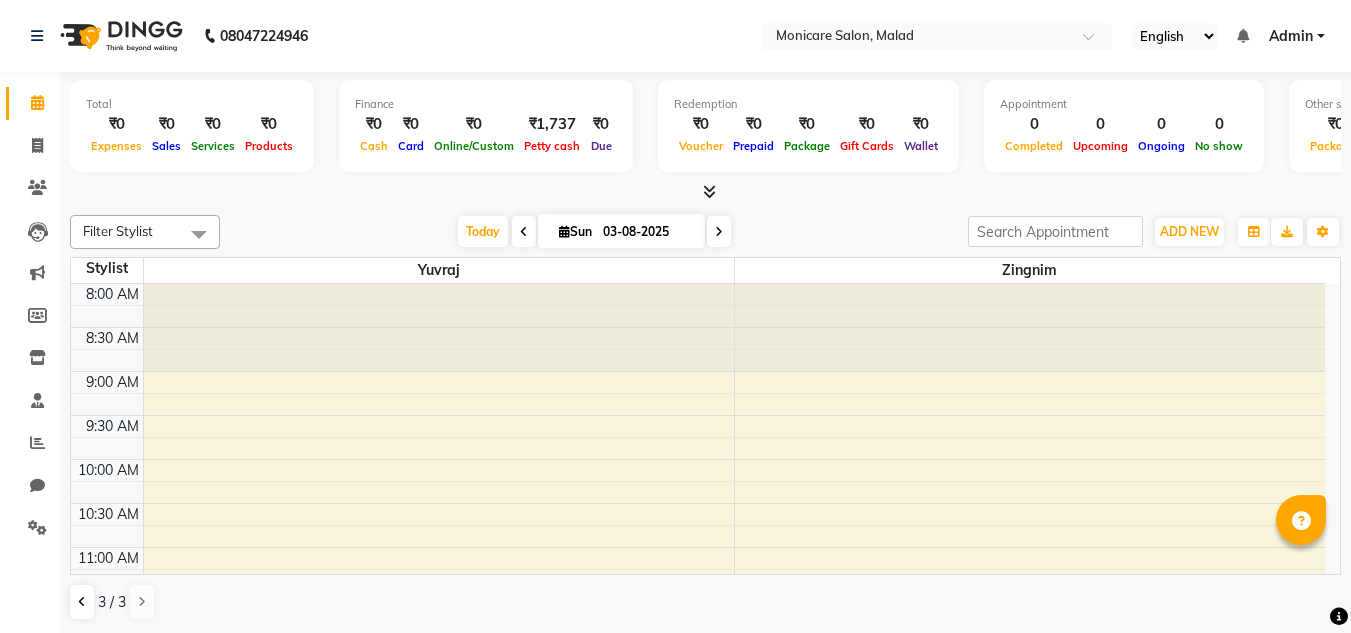scroll, scrollTop: 0, scrollLeft: 0, axis: both 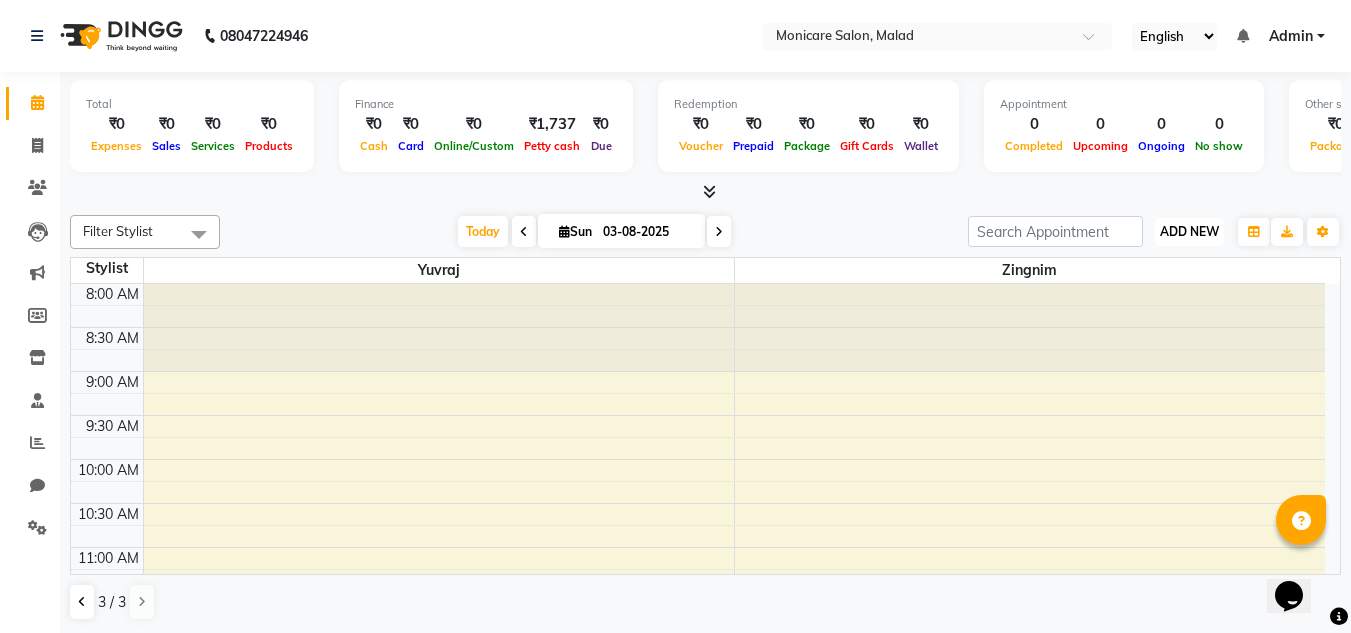 click on "ADD NEW" at bounding box center [1189, 231] 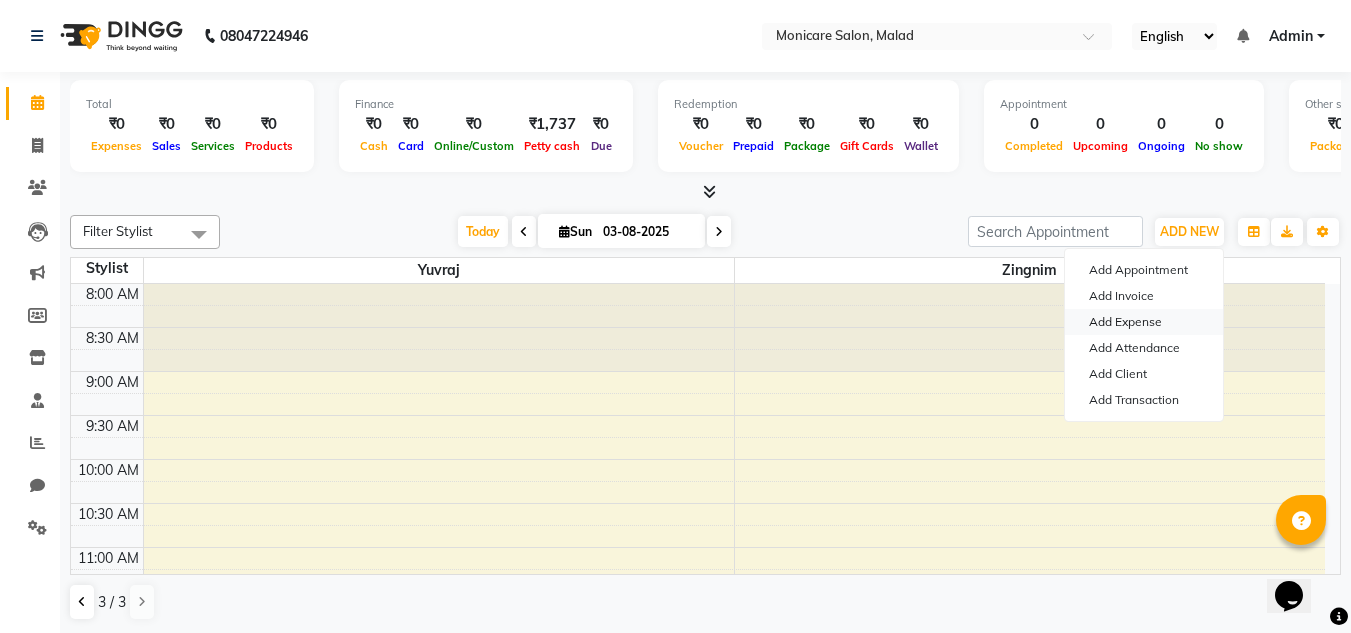click on "Add Expense" at bounding box center (1144, 322) 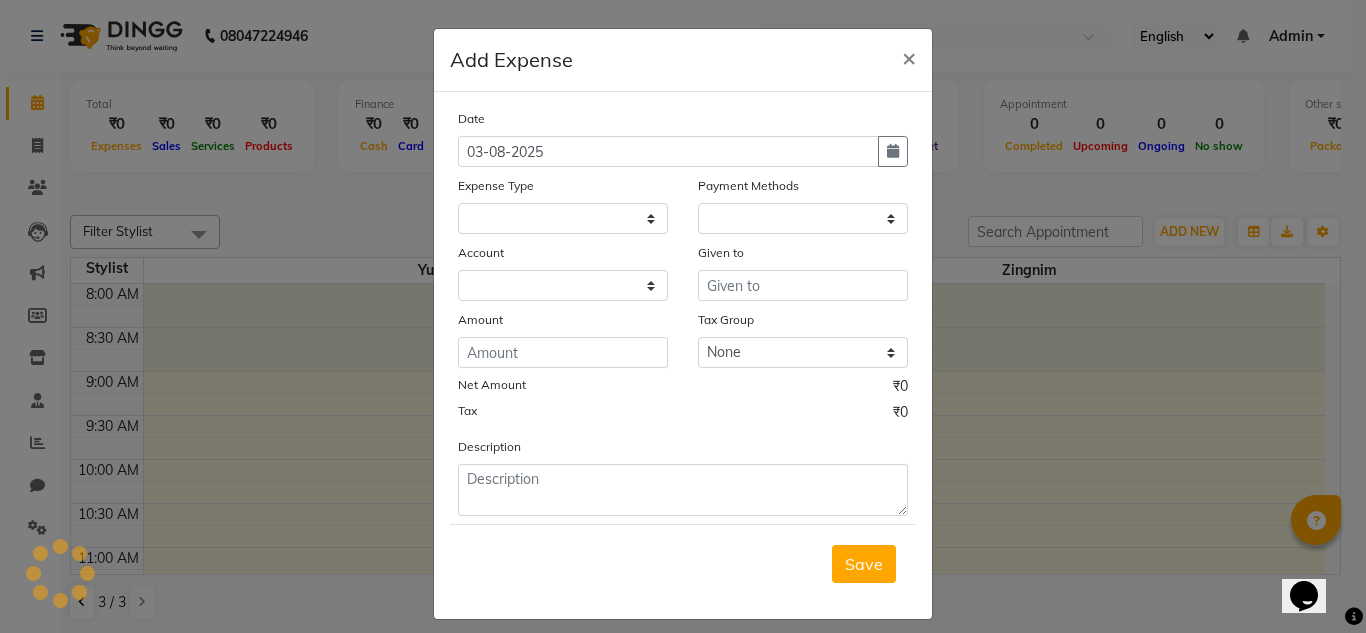 select on "1" 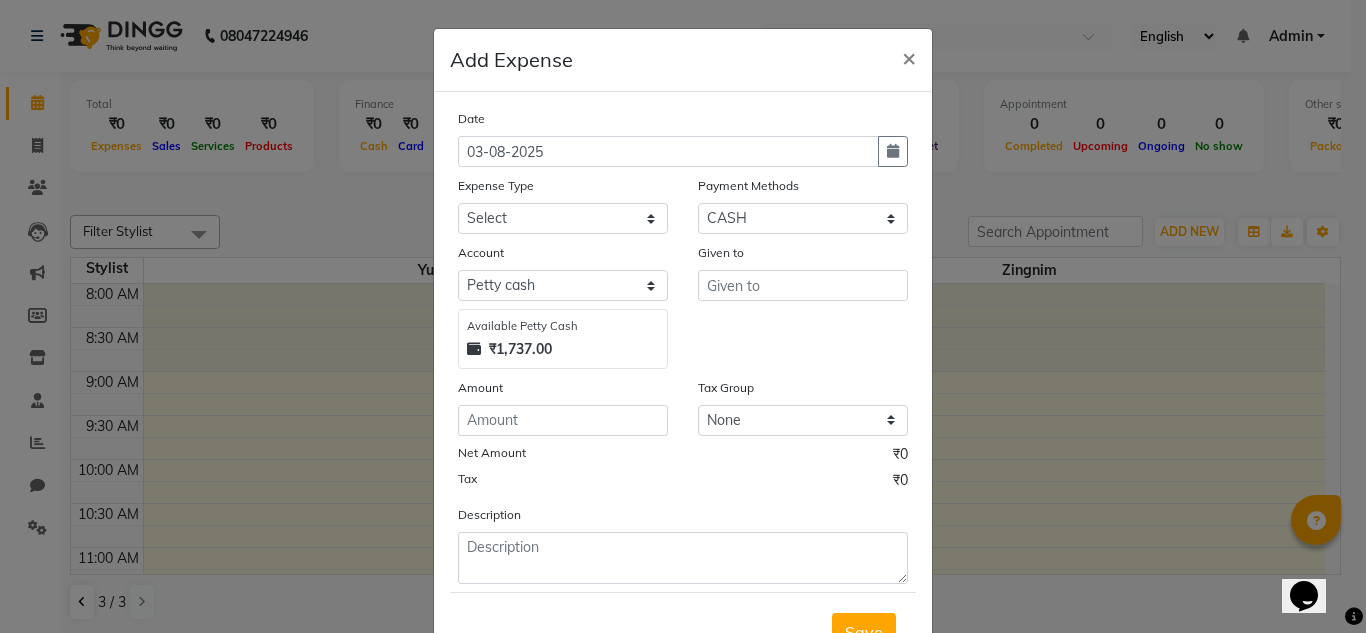 click on "Date 03-08-2025 Expense Type Select Advance Salary Bank charges Cash transfer to bank Cash transfer to hub Client Snacks Clinical charges Conveyance Courier Equipment Fuel Govt fee Incentive Insurance International purchase Loan Repayment Maintenance Marketing Medical Expense Medical expense Miscellaneous MRA Other Pantry Product Rent Salary Staff Snacks Stationary Tax Tea & Refreshment Utilities Payment Methods Select CARD CASH CUSTOM Account Select Petty cash Default account Available Petty Cash ₹1,737.00 Given to Amount Tax Group None GST Net Amount ₹0 Tax ₹0 Description" 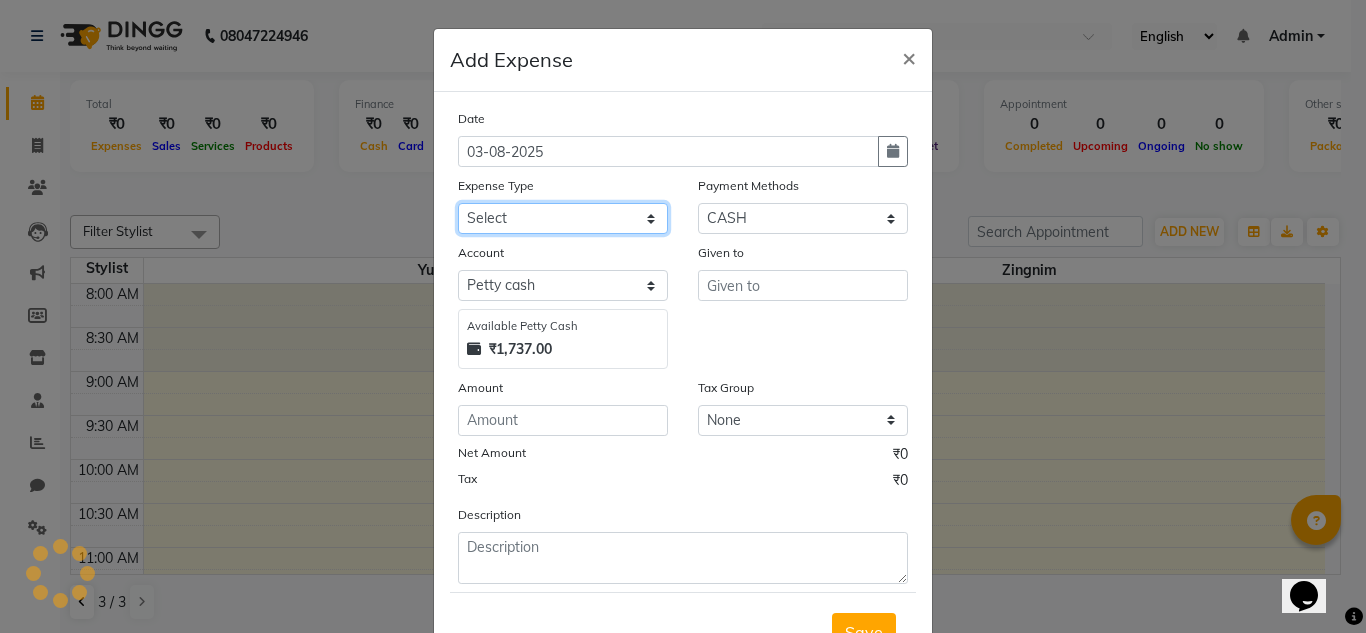 click on "Select Advance Salary Bank charges Cash transfer to bank Cash transfer to hub Client Snacks Clinical charges Conveyance Courier Equipment Fuel Govt fee Incentive Insurance International purchase Loan Repayment Maintenance Marketing Medical Expense Medical expense Miscellaneous MRA Other Pantry Product Rent Salary Staff Snacks Stationary Tax Tea & Refreshment Utilities" 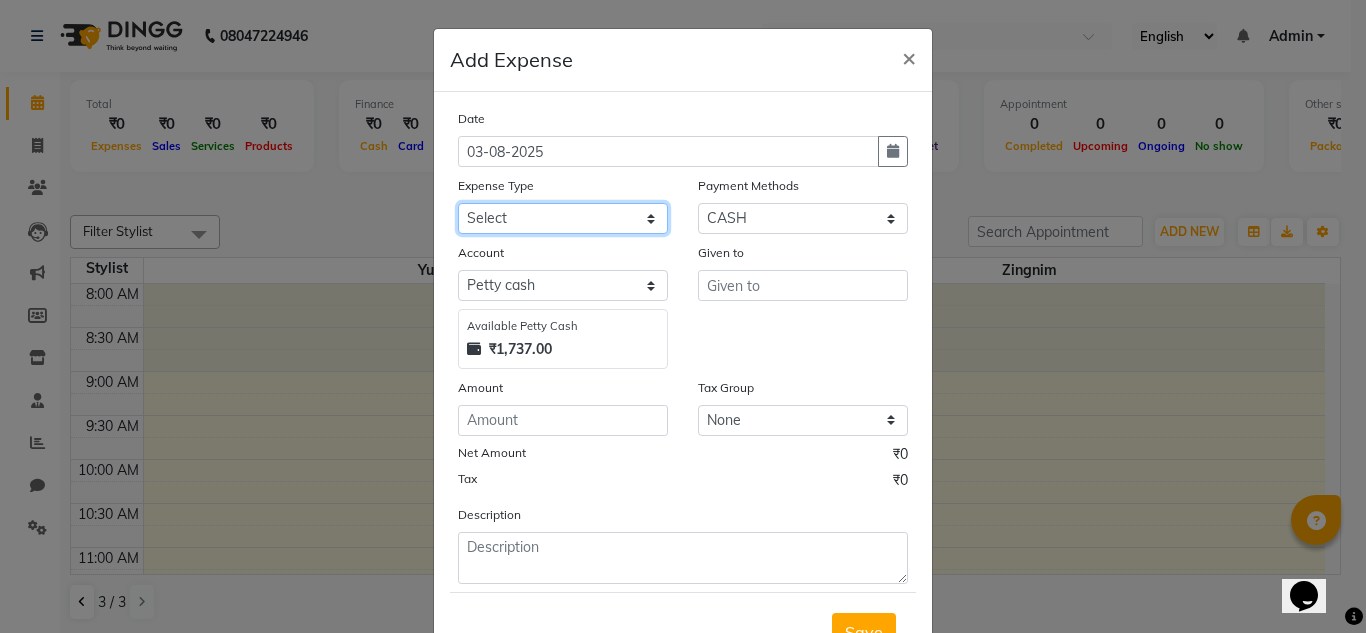 select on "23957" 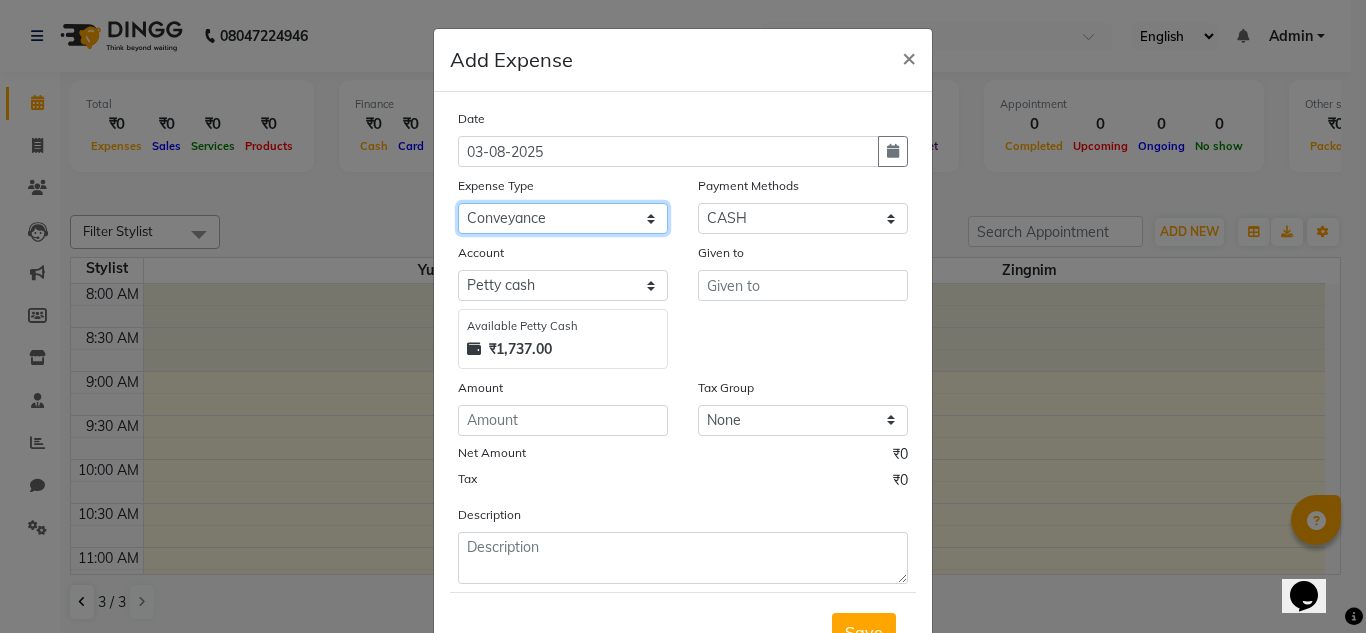 click on "Select Advance Salary Bank charges Cash transfer to bank Cash transfer to hub Client Snacks Clinical charges Conveyance Courier Equipment Fuel Govt fee Incentive Insurance International purchase Loan Repayment Maintenance Marketing Medical Expense Medical expense Miscellaneous MRA Other Pantry Product Rent Salary Staff Snacks Stationary Tax Tea & Refreshment Utilities" 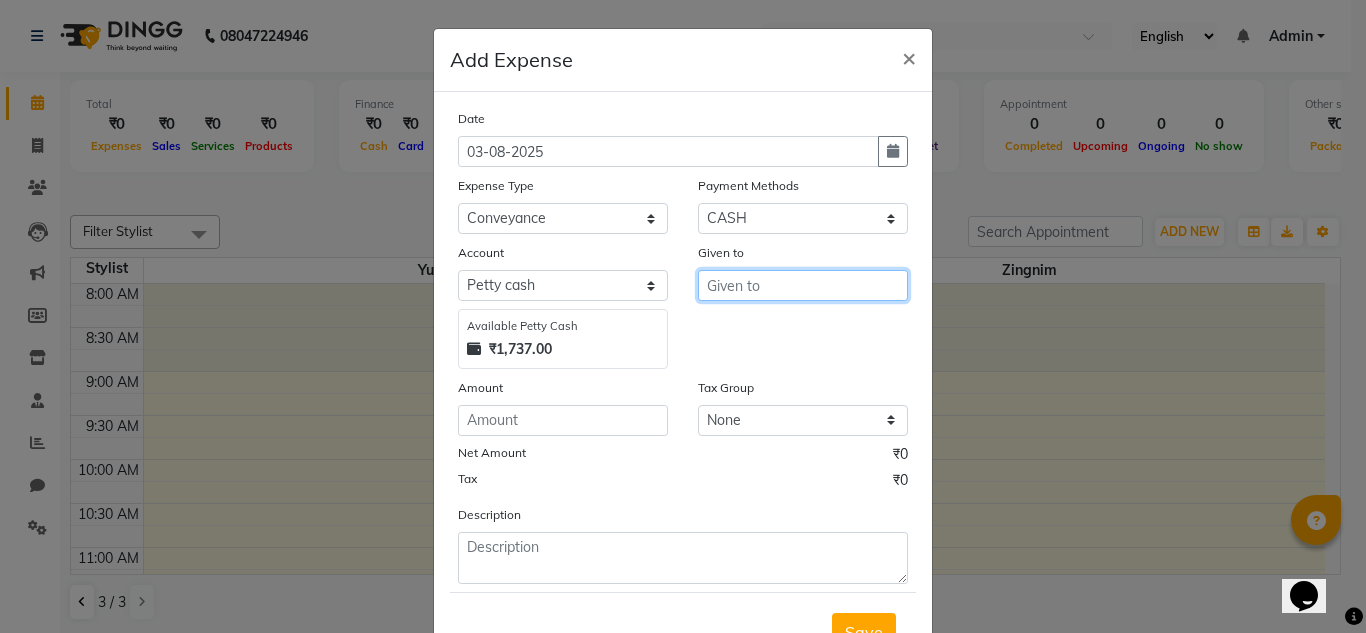 click at bounding box center [803, 285] 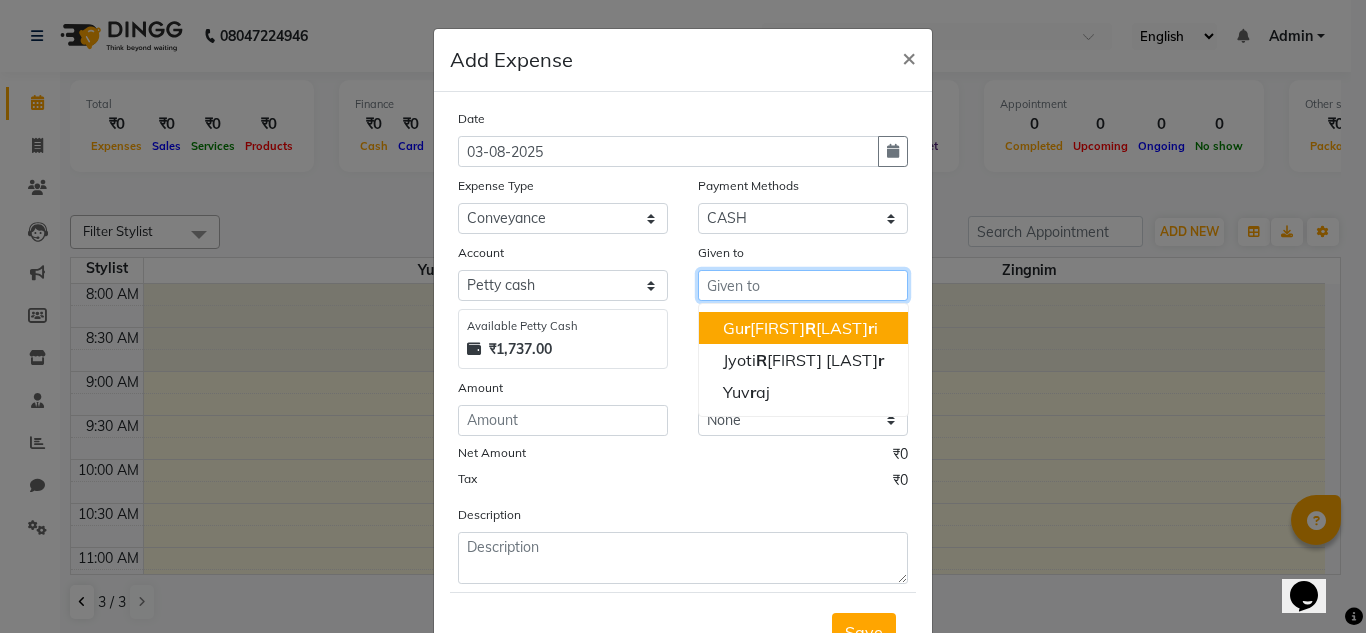 type on "E" 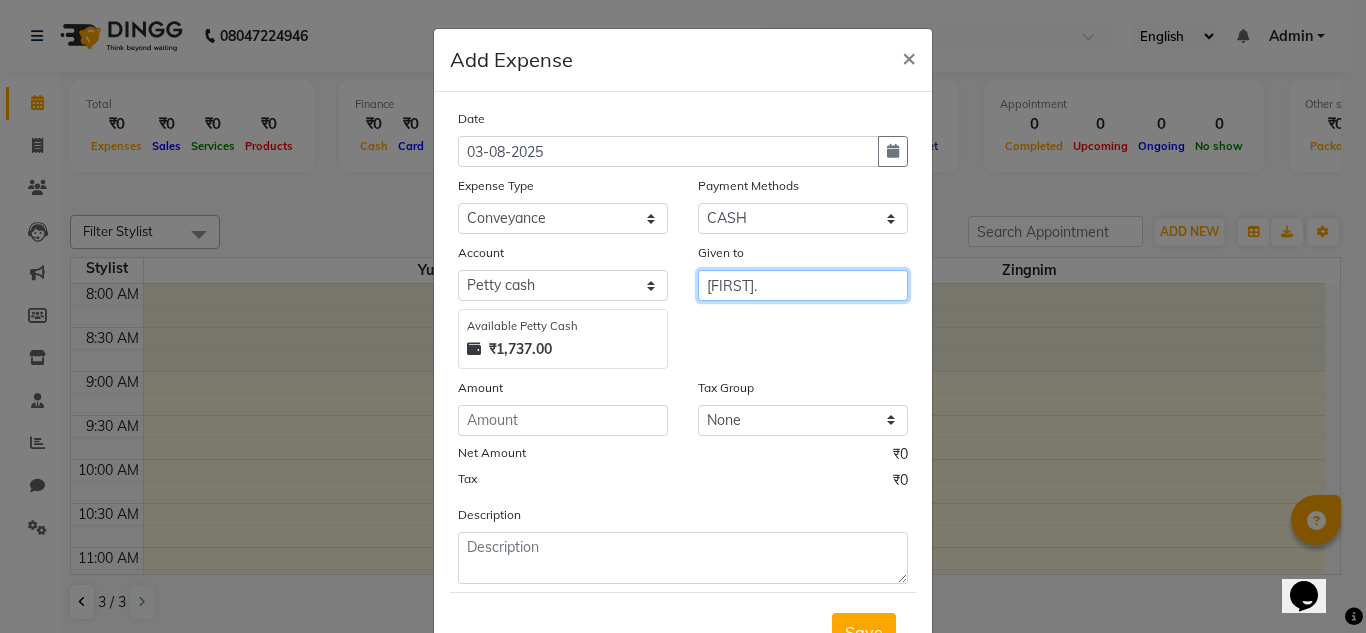 type on "[FIRST]." 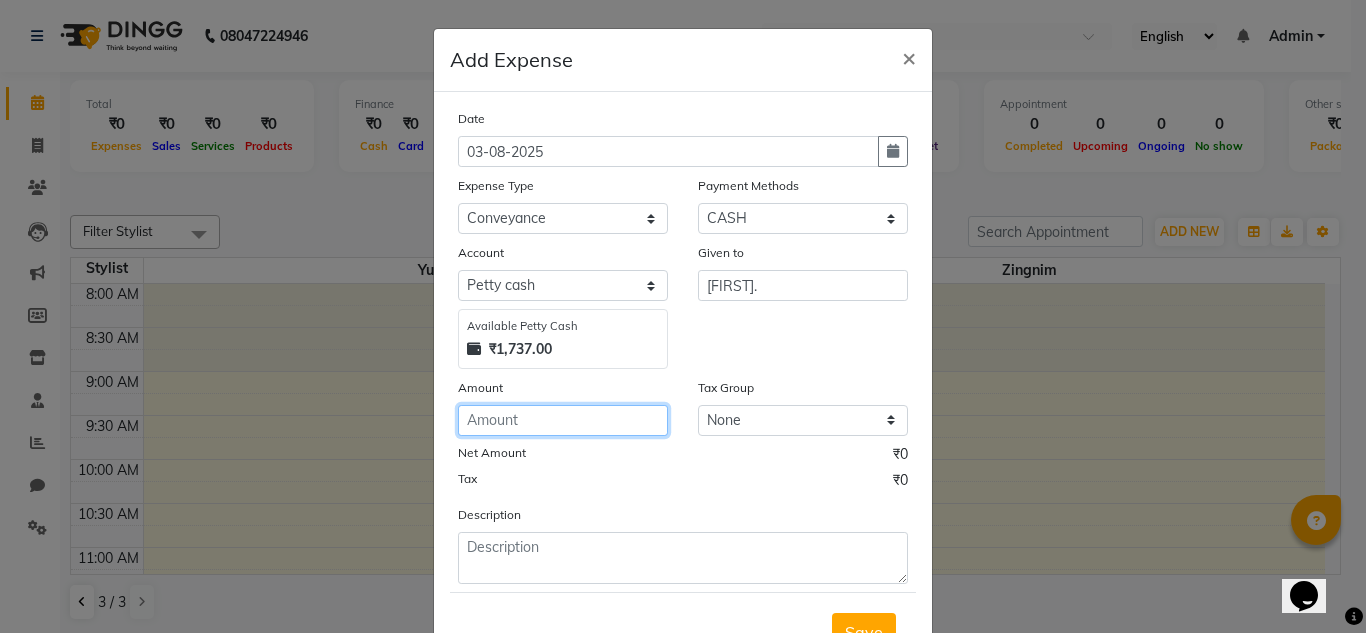 click 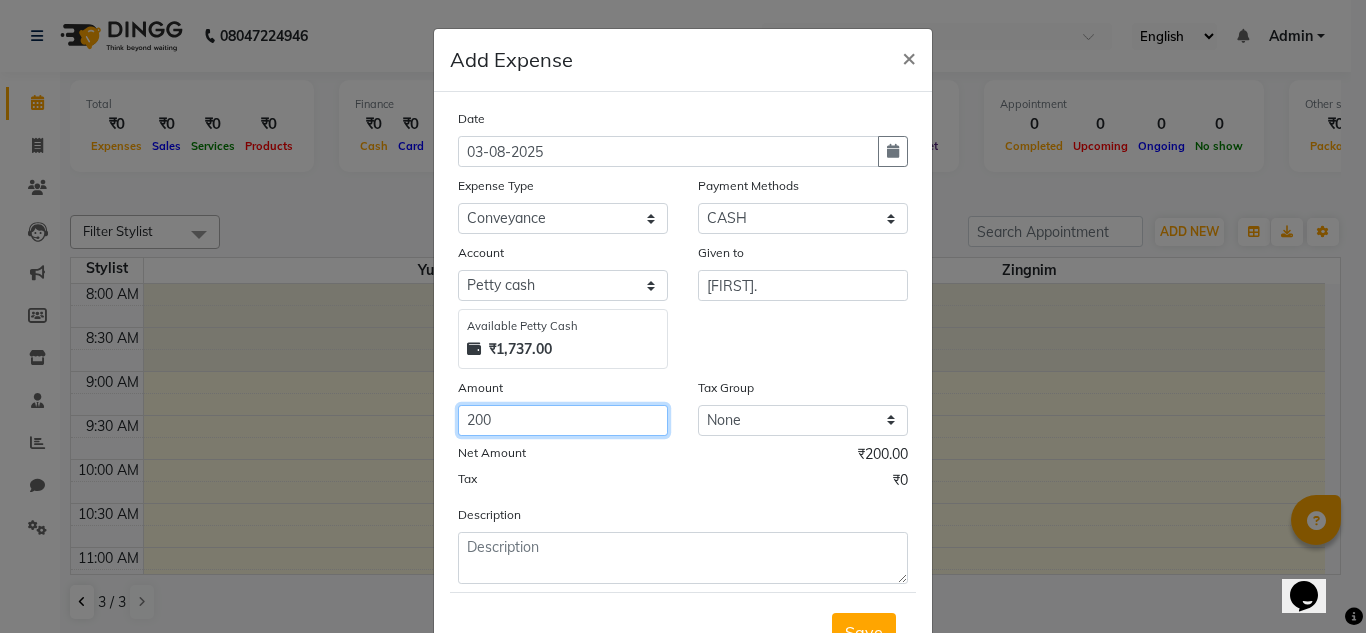 type on "200" 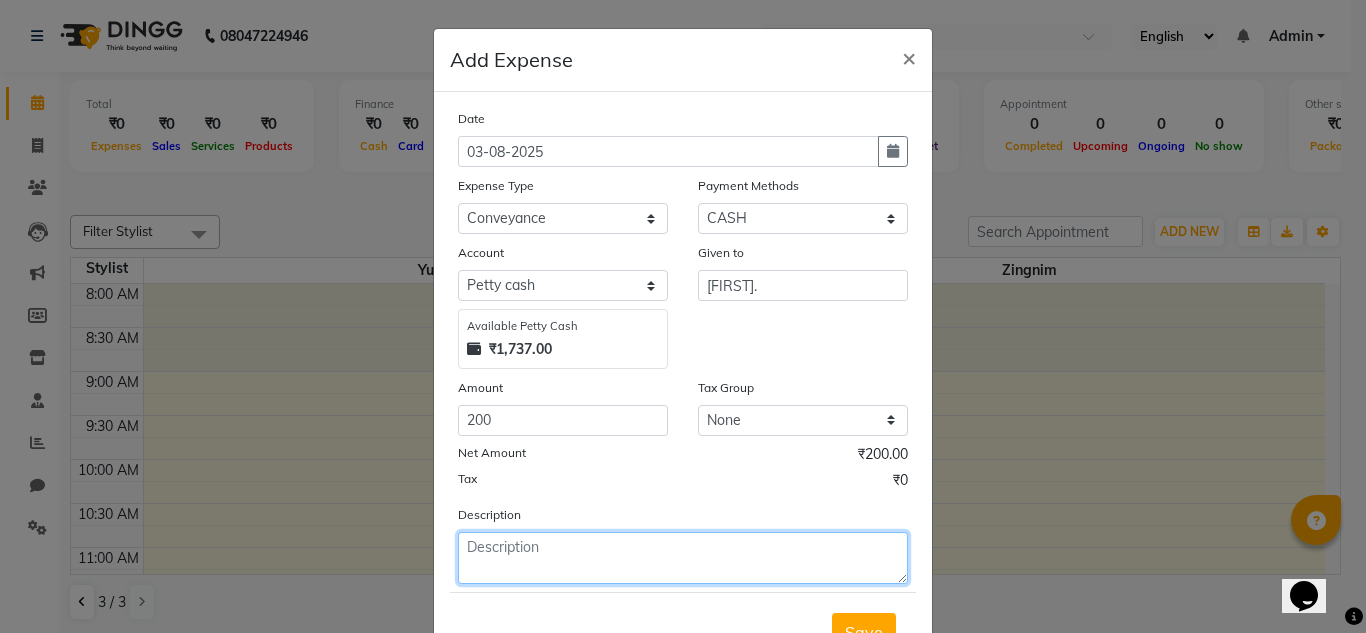 click 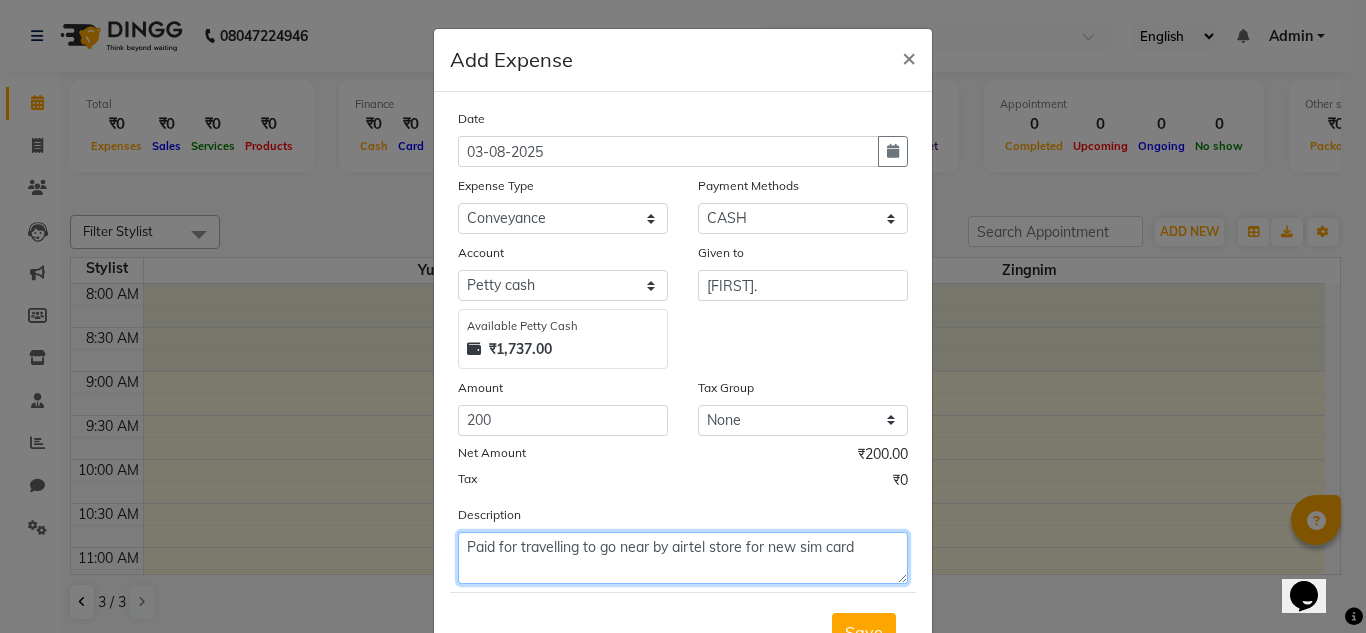 scroll, scrollTop: 83, scrollLeft: 0, axis: vertical 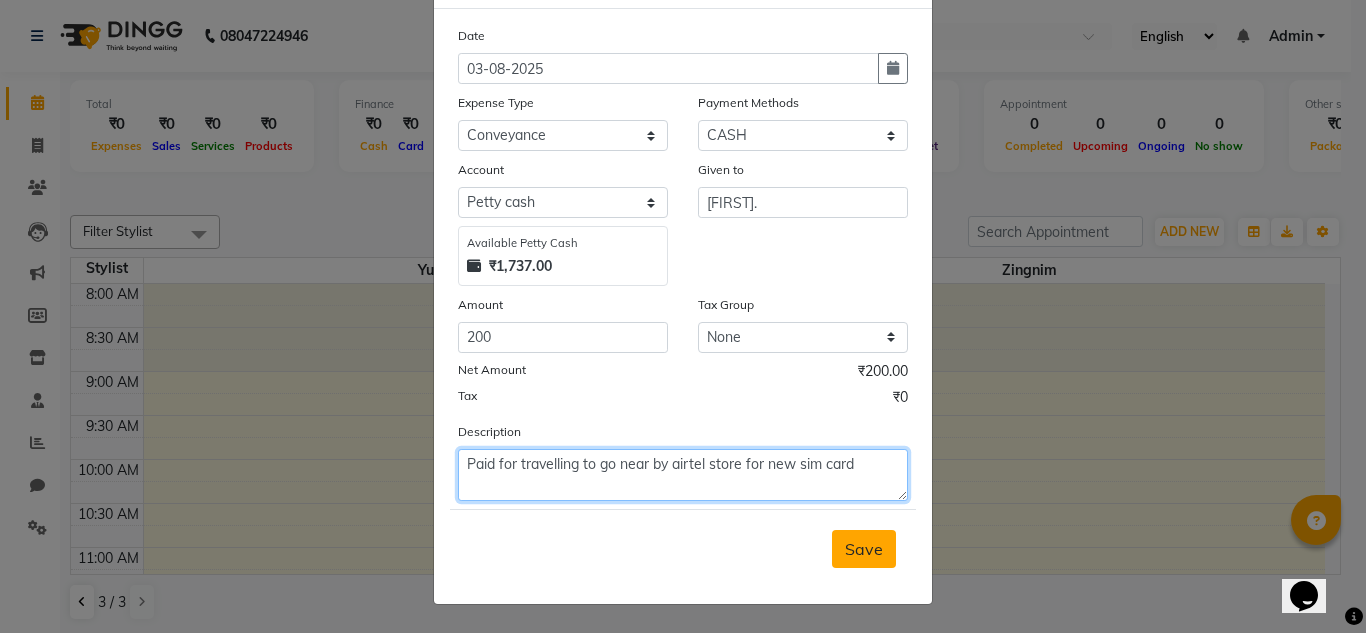 type on "Paid for travelling to go near by airtel store for new sim card" 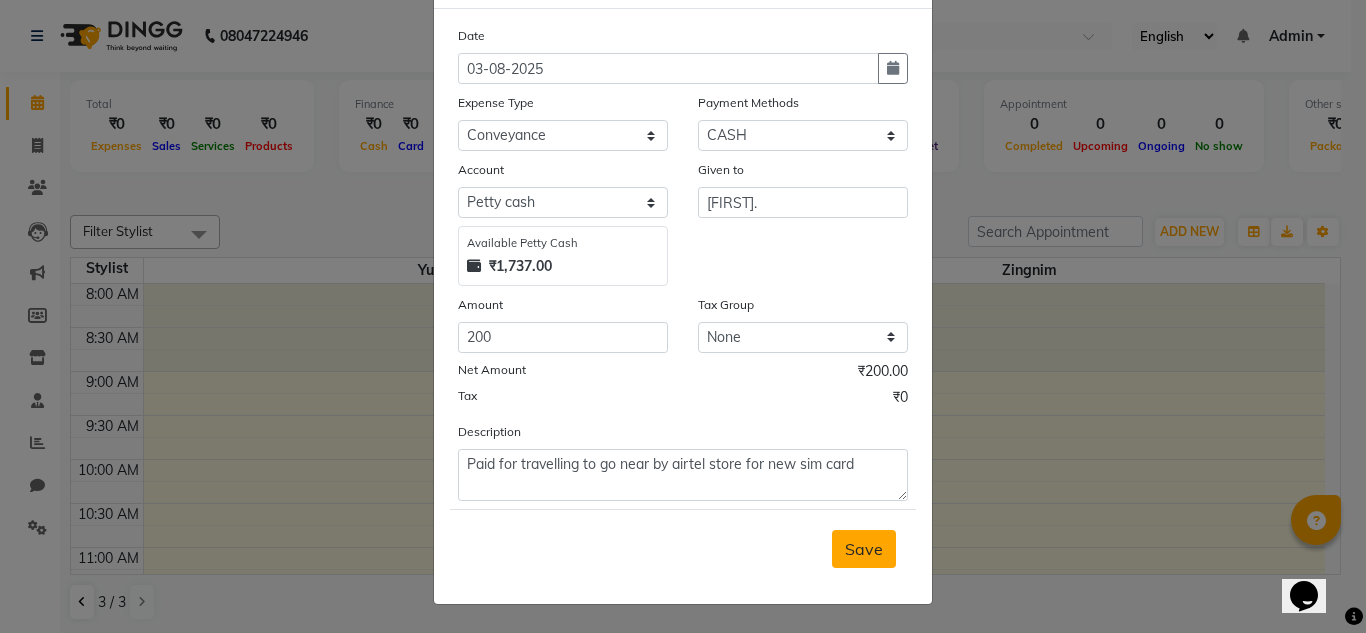 click on "Save" at bounding box center [864, 549] 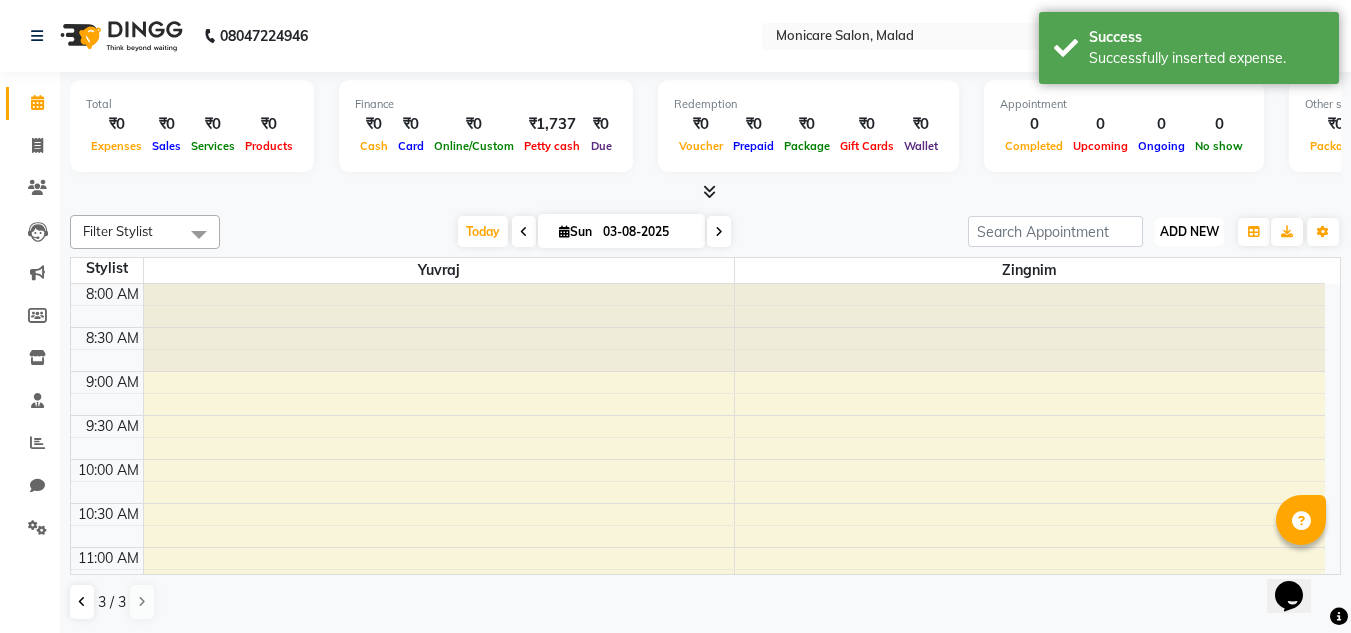 click on "ADD NEW" at bounding box center [1189, 231] 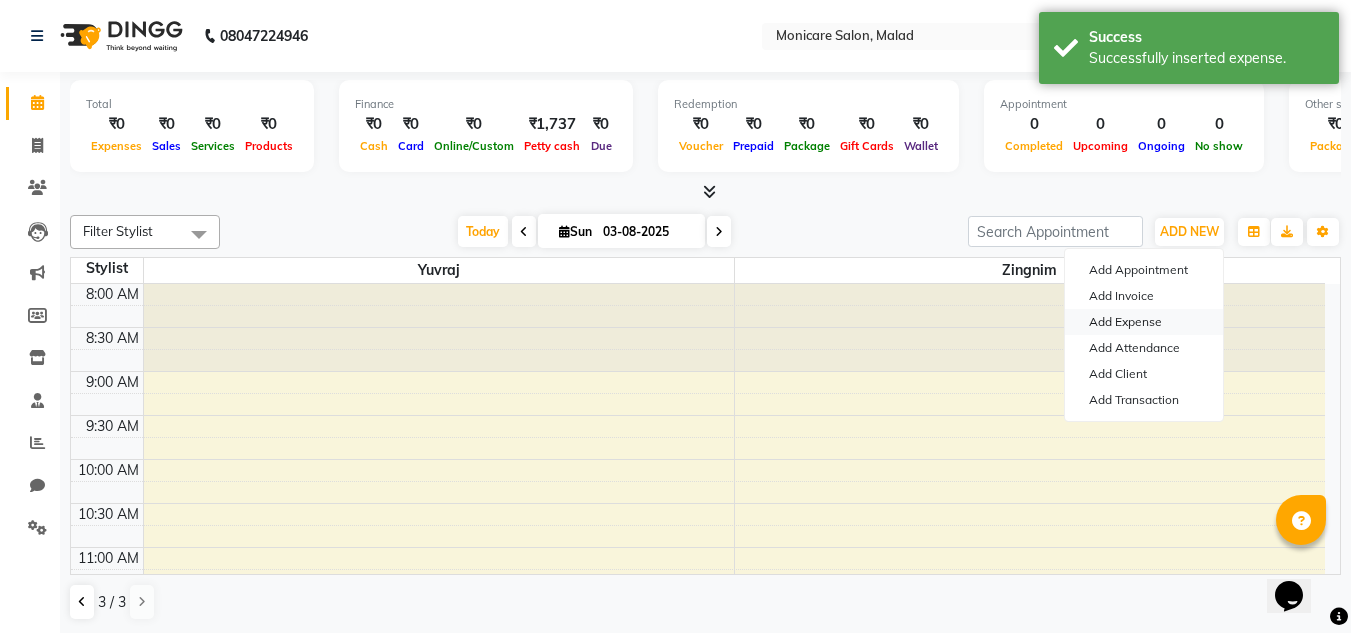 click on "Add Expense" at bounding box center (1144, 322) 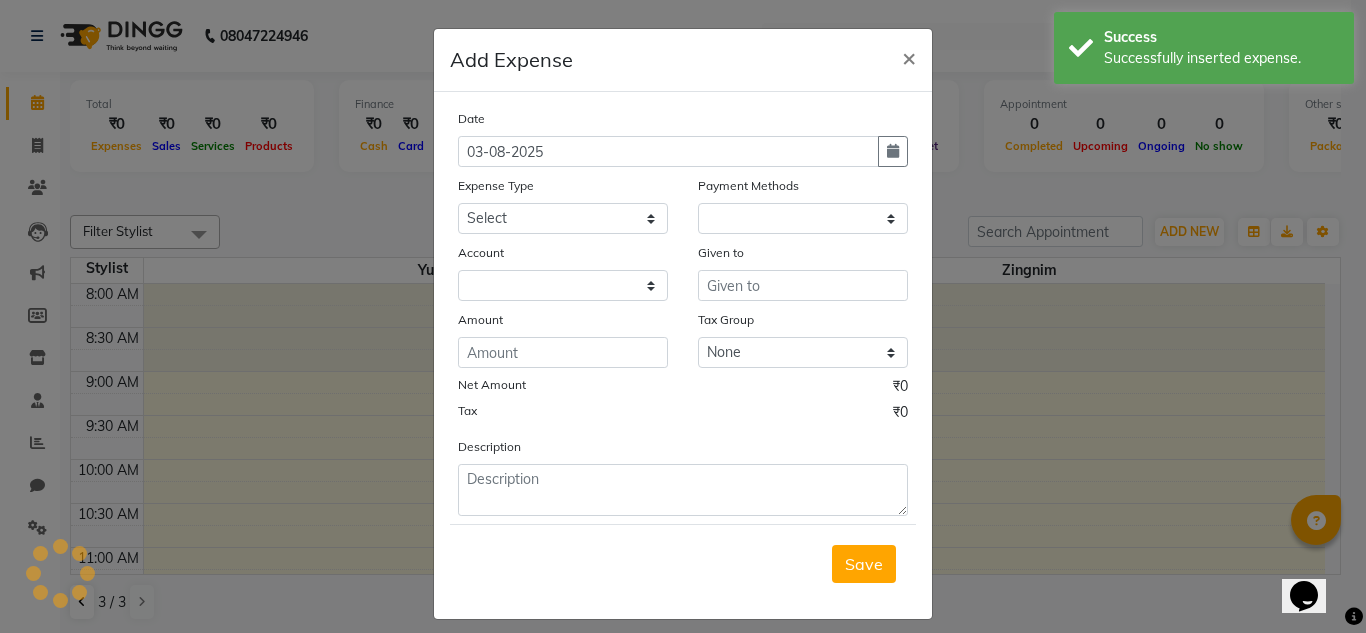 select on "1" 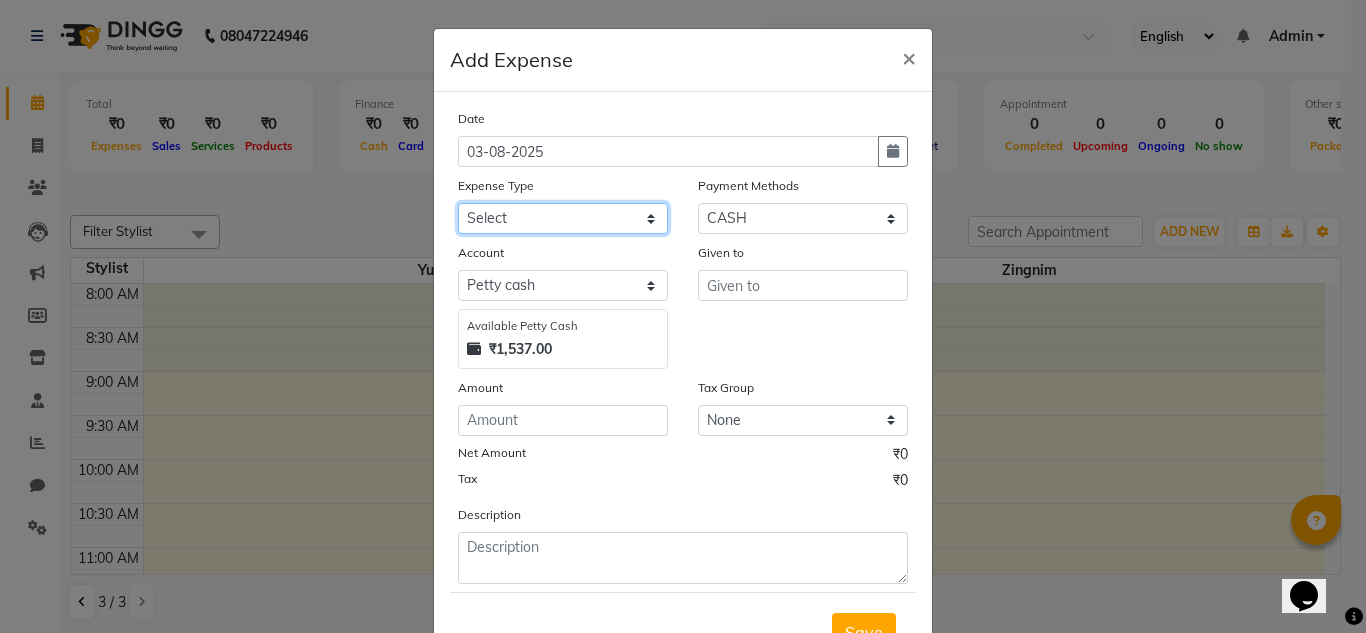 click on "Select Advance Salary Bank charges Cash transfer to bank Cash transfer to hub Client Snacks Clinical charges Conveyance Courier Equipment Fuel Govt fee Incentive Insurance International purchase Loan Repayment Maintenance Marketing Medical Expense Medical expense Miscellaneous MRA Other Pantry Product Rent Salary Staff Snacks Stationary Tax Tea & Refreshment Utilities" 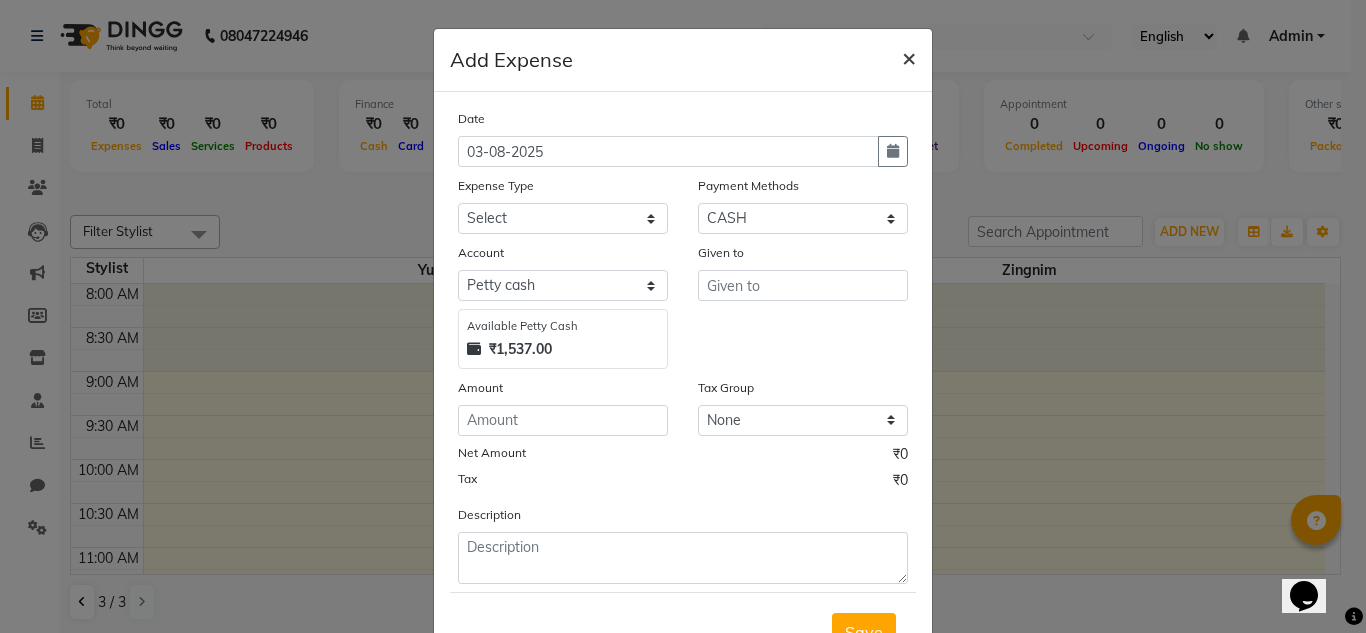click on "×" 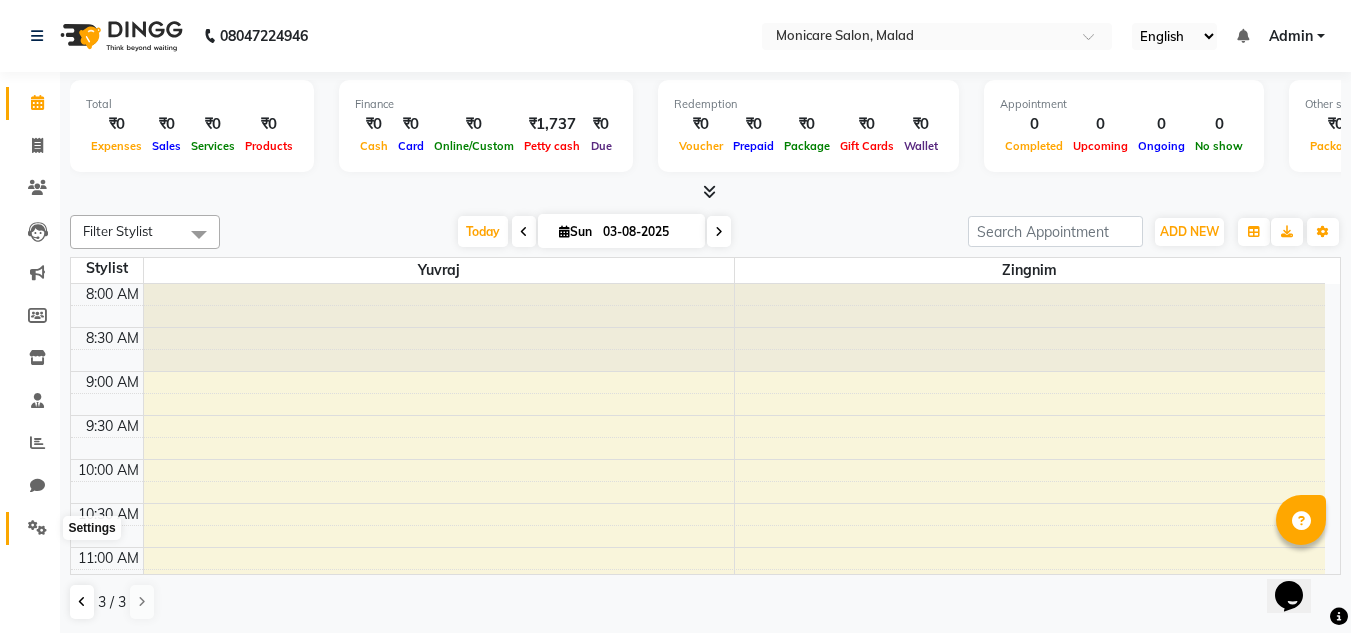 click 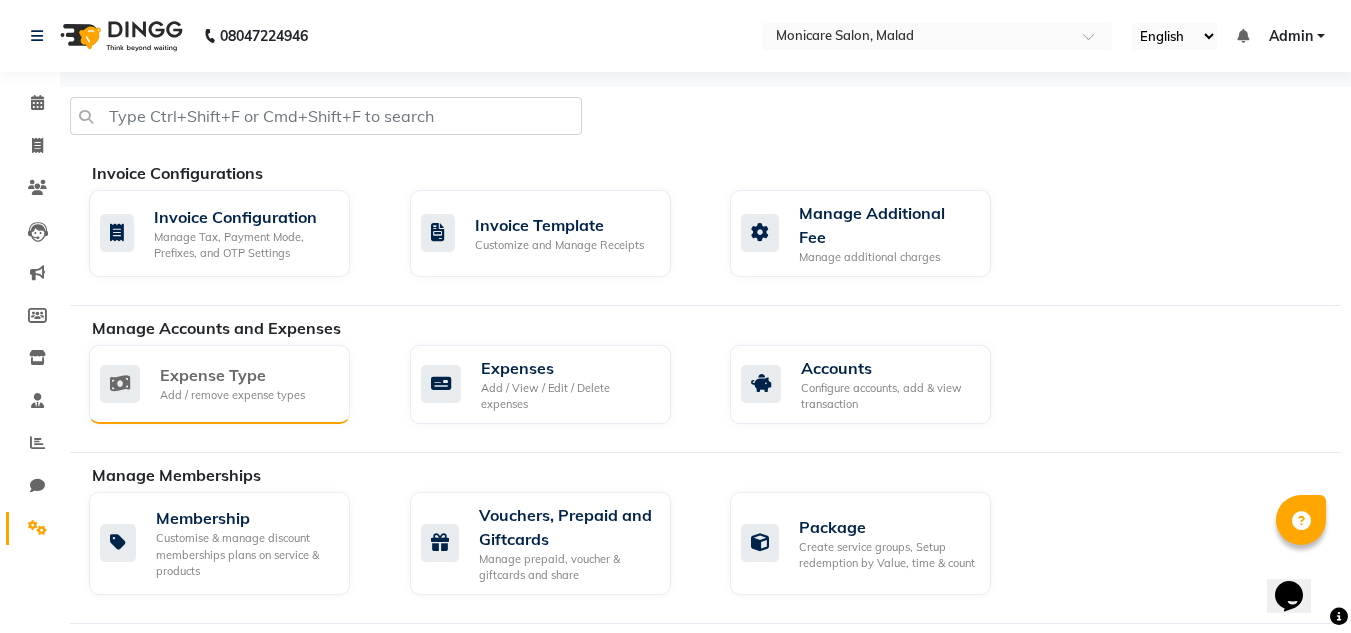 click on "Expense Type Add / remove expense types" 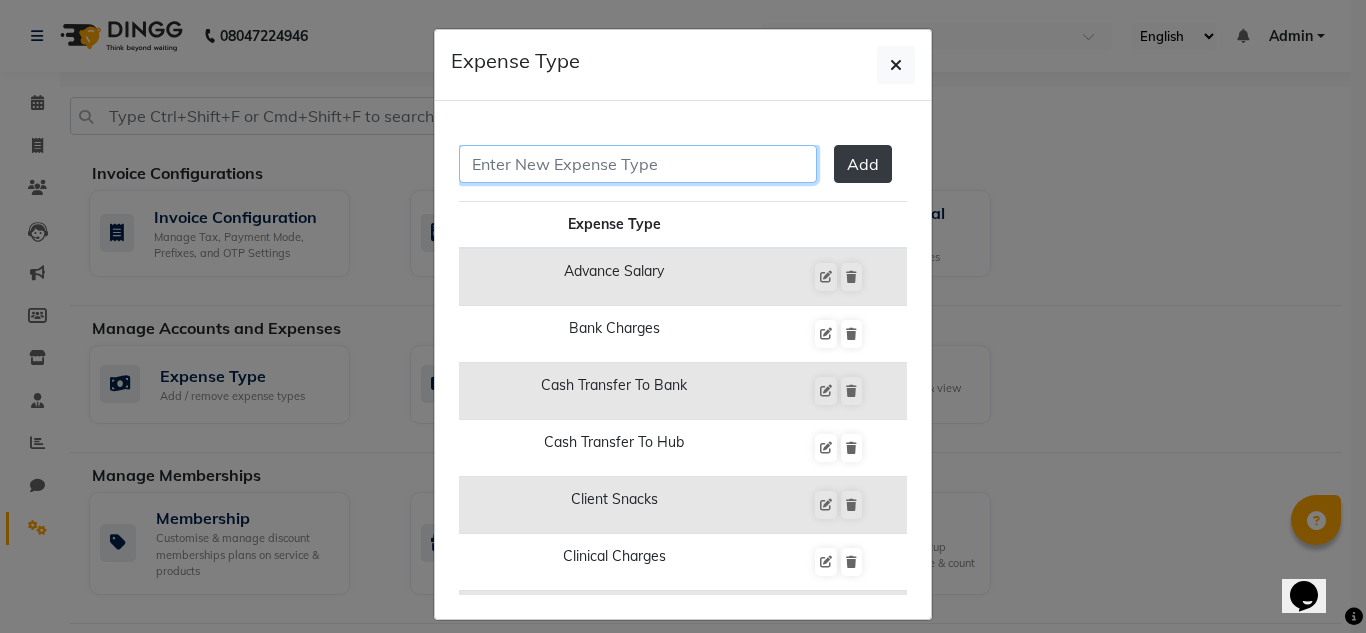 click at bounding box center [638, 164] 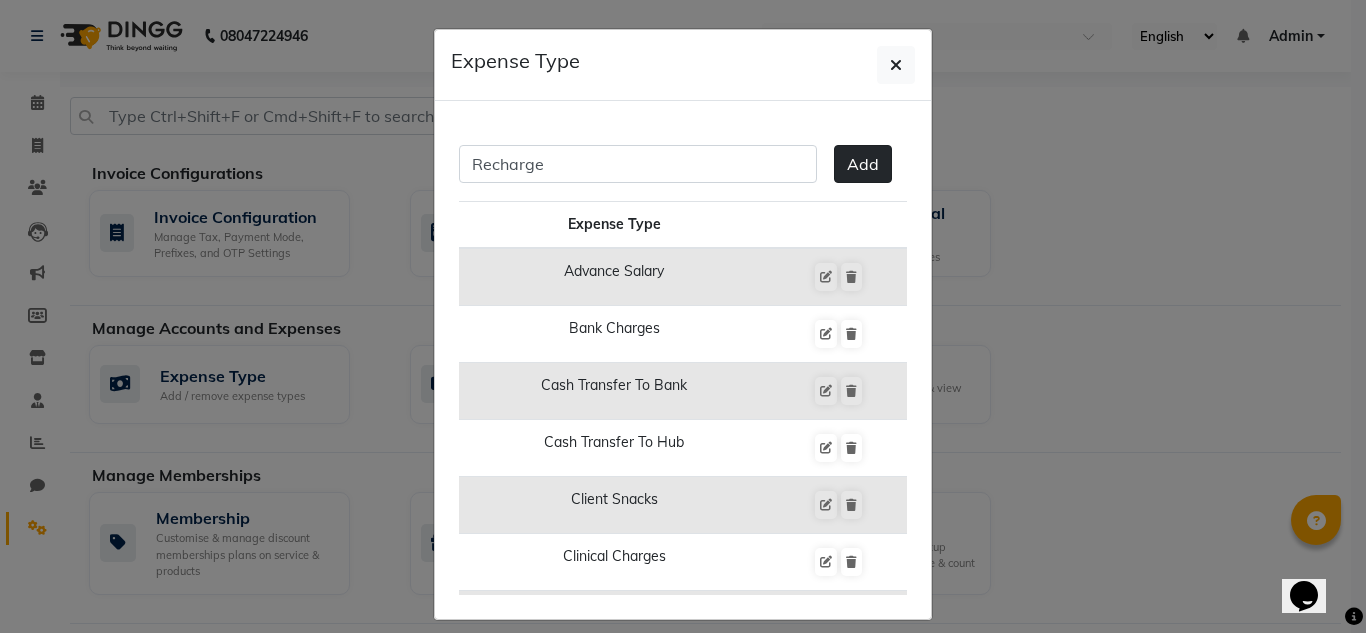 click on "Add" at bounding box center [863, 164] 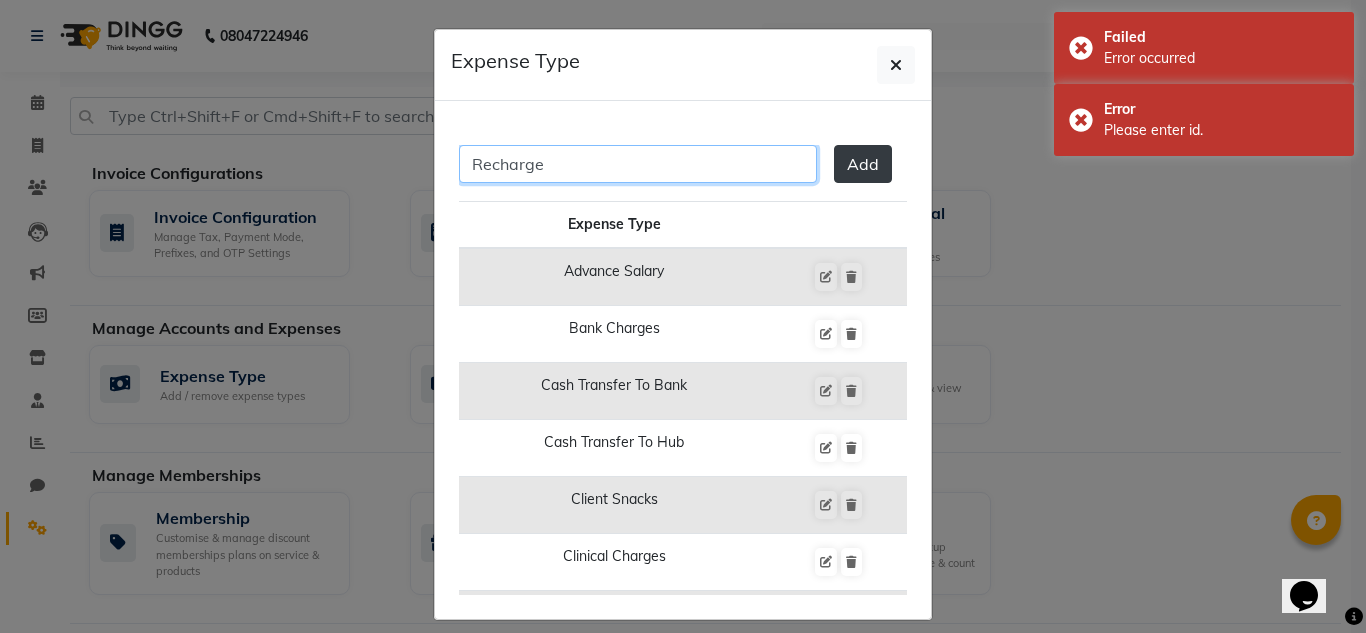 click on "Recharge" at bounding box center (638, 164) 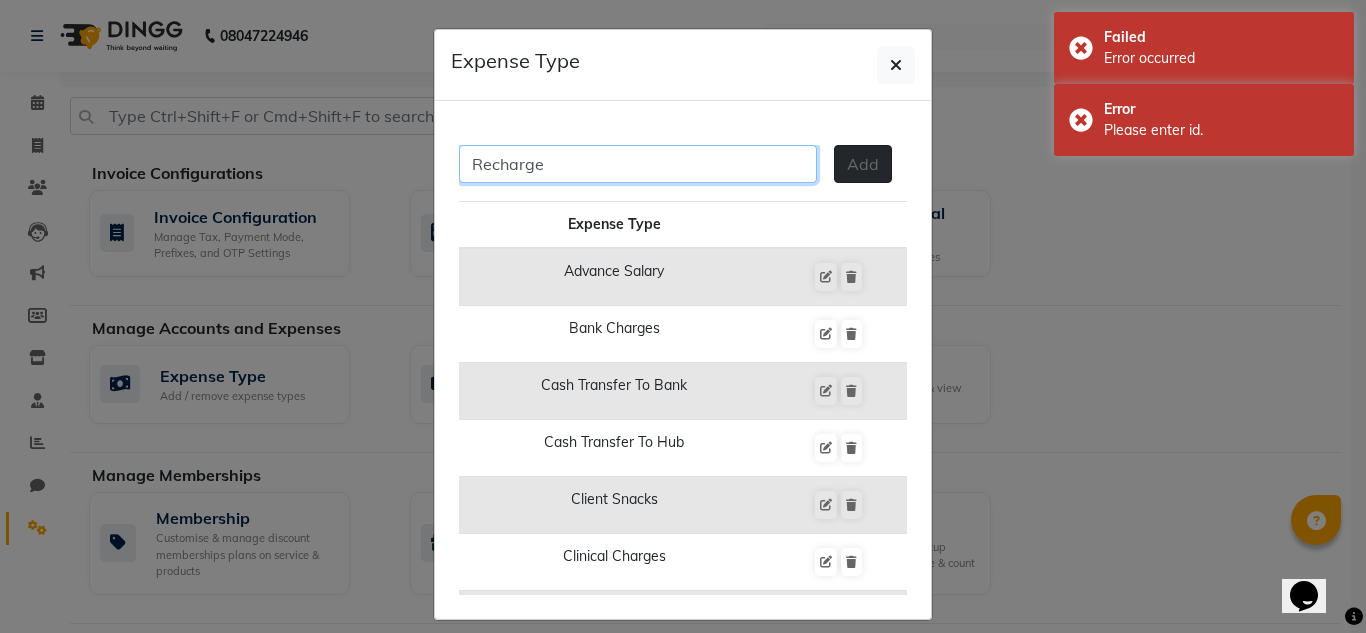 type on "Recharge" 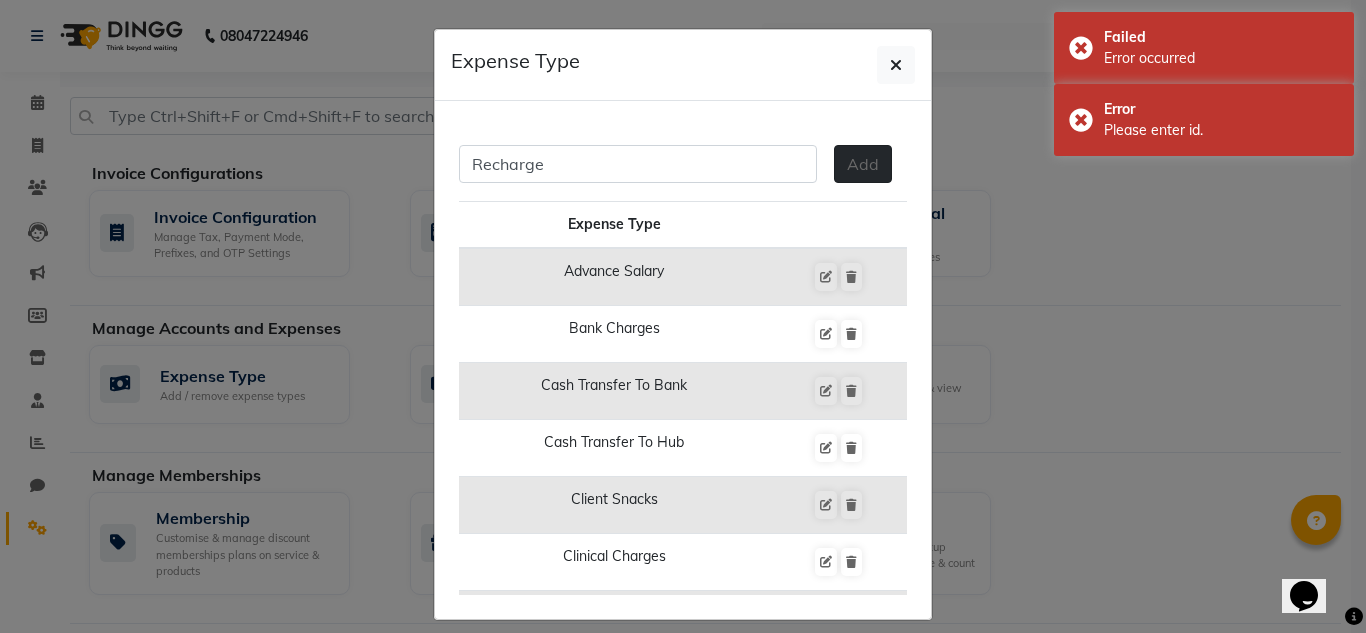 click on "Add" at bounding box center [863, 164] 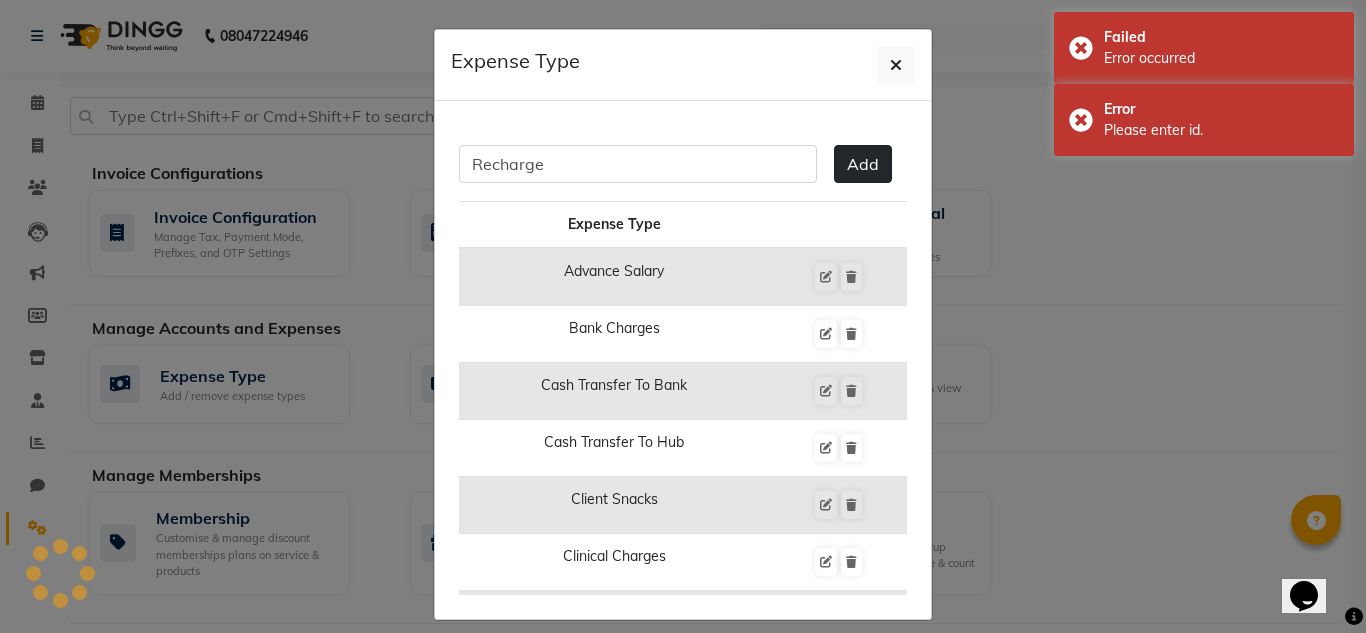 type 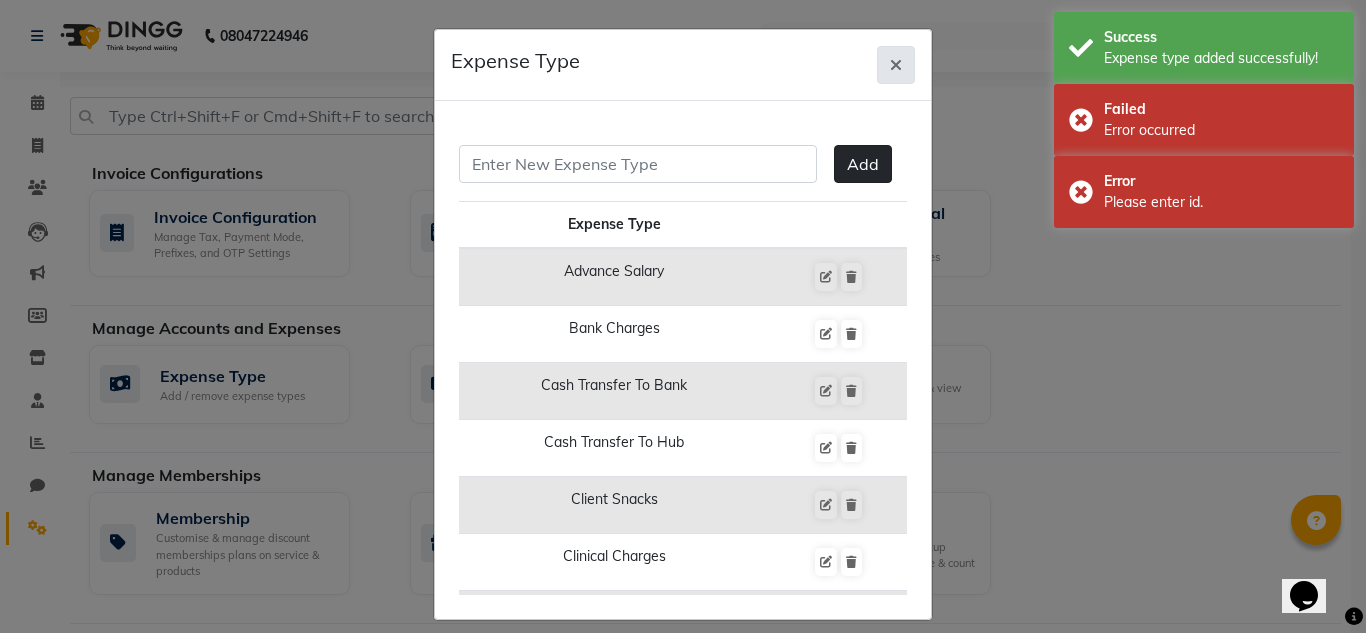 click 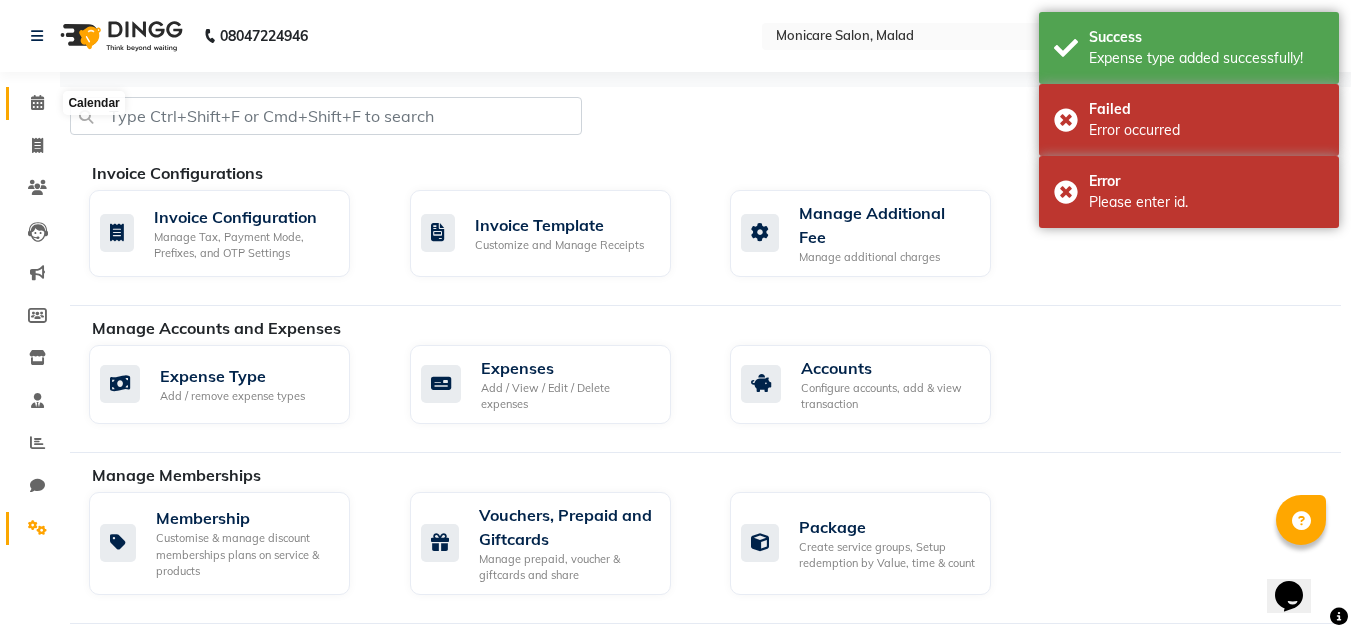 click 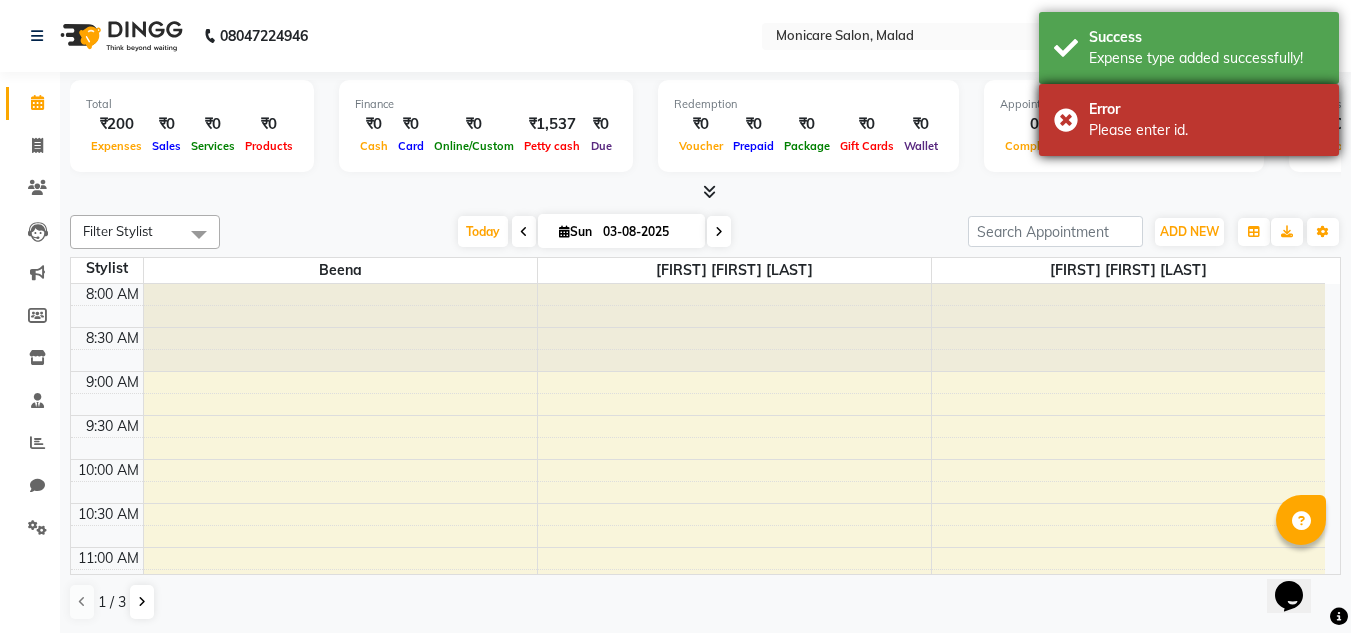 click on "Gurushika Ramesh Khatri" at bounding box center (675, 316) 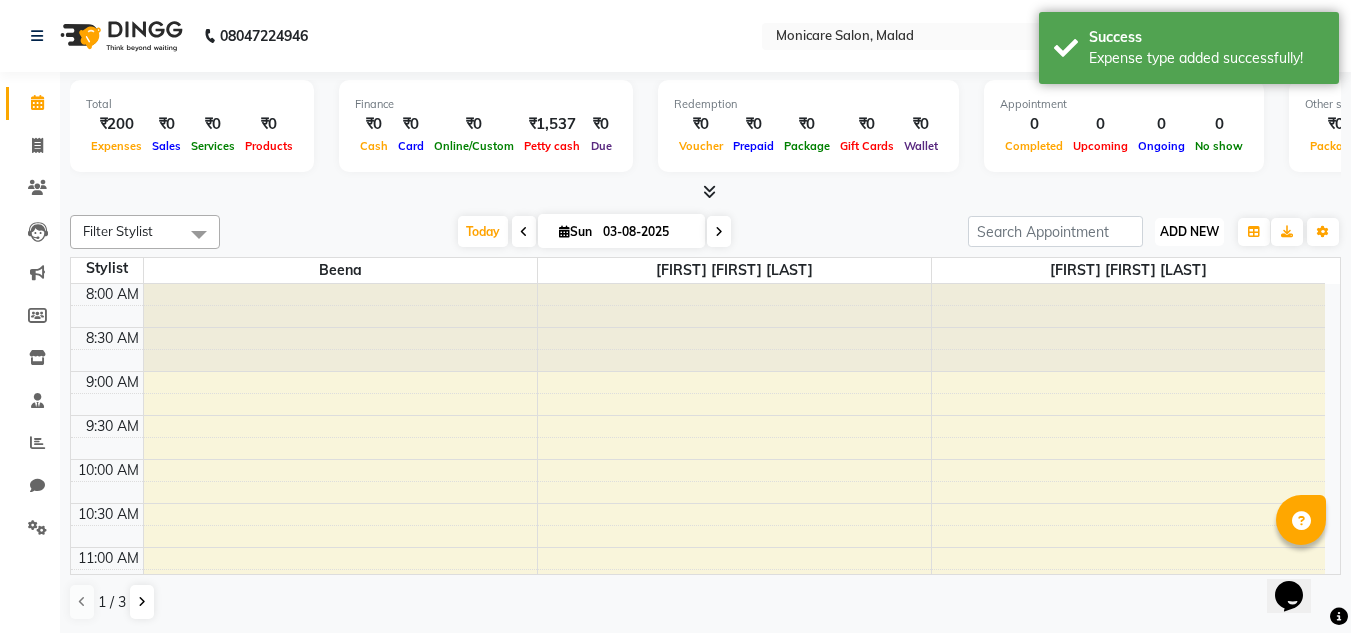 click on "ADD NEW Toggle Dropdown" at bounding box center [1189, 232] 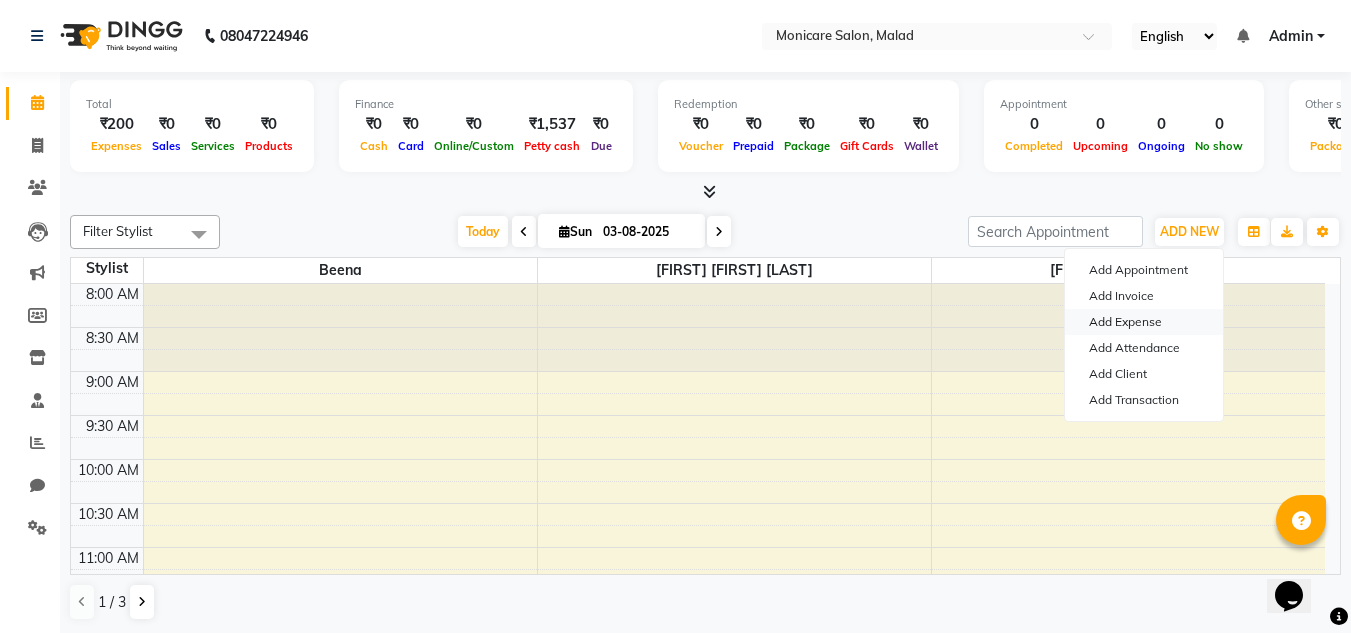 click on "Add Expense" at bounding box center (1144, 322) 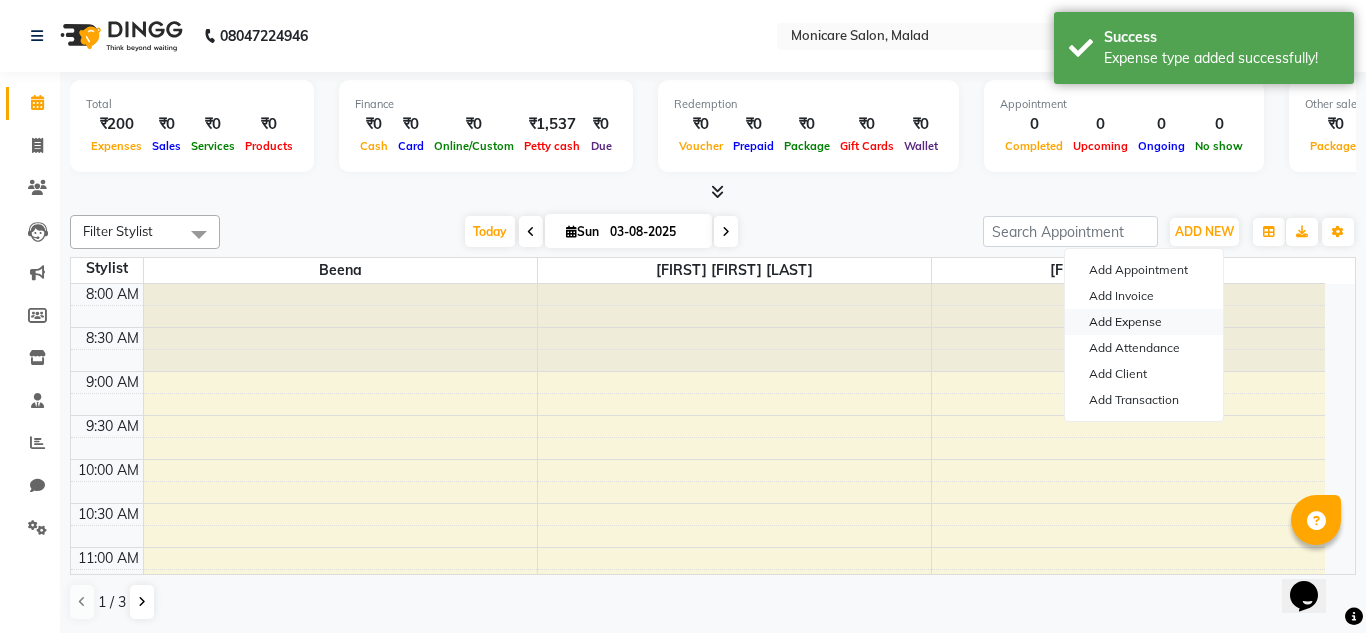 select on "1" 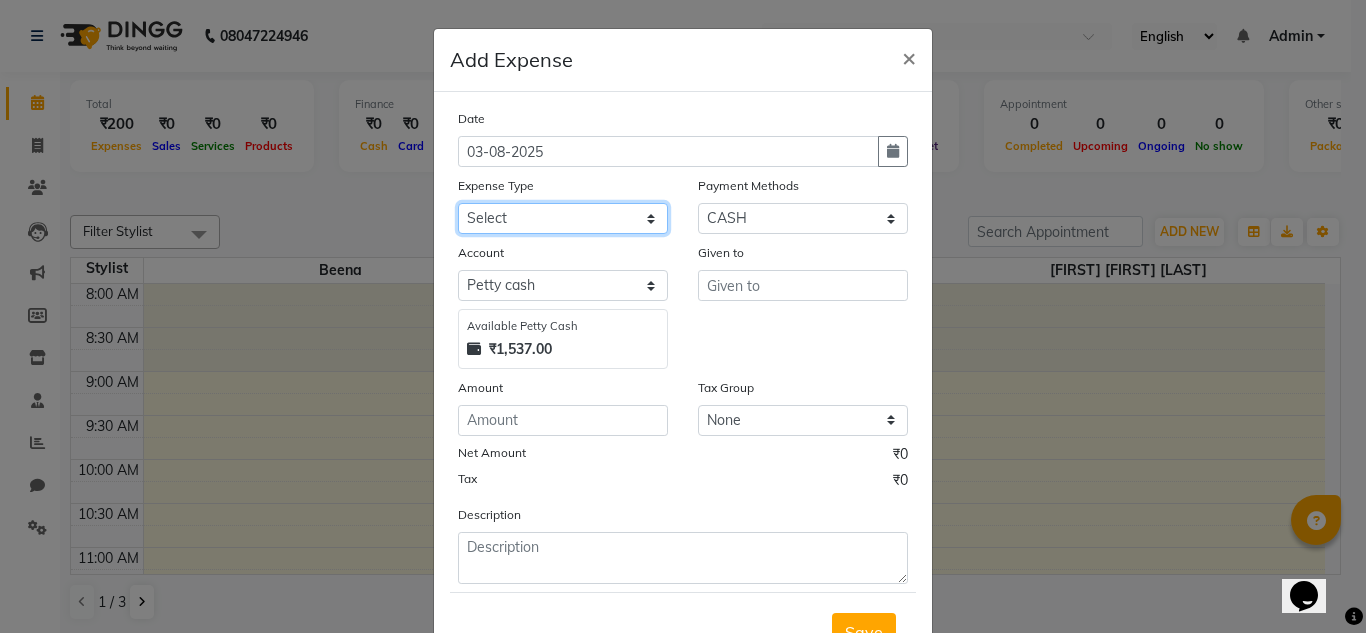 click on "Select Advance Salary Bank charges Cash transfer to bank Cash transfer to hub Client Snacks Clinical charges Conveyance Courier Equipment Fuel Govt fee Incentive Insurance International purchase Loan Repayment Maintenance Marketing Medical expense Medical Expense Miscellaneous MRA Other Pantry Product Recharge Rent Salary Staff Snacks Stationary Tax Tea & Refreshment Utilities" 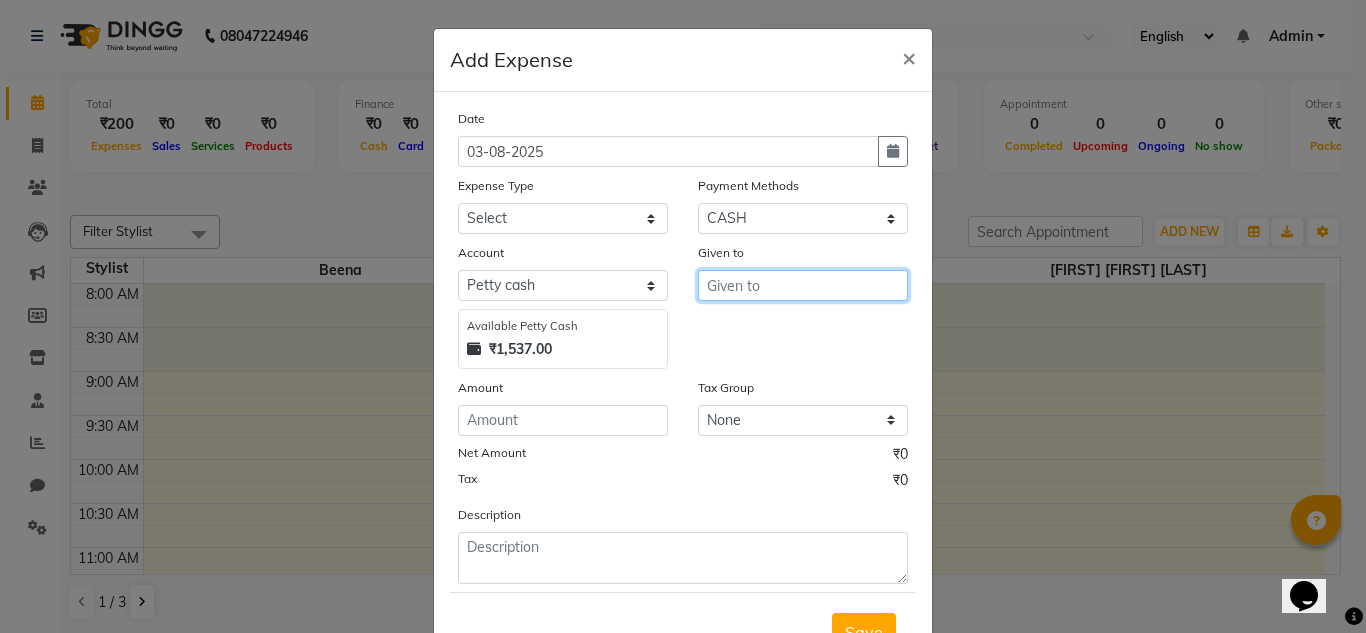 click at bounding box center [803, 285] 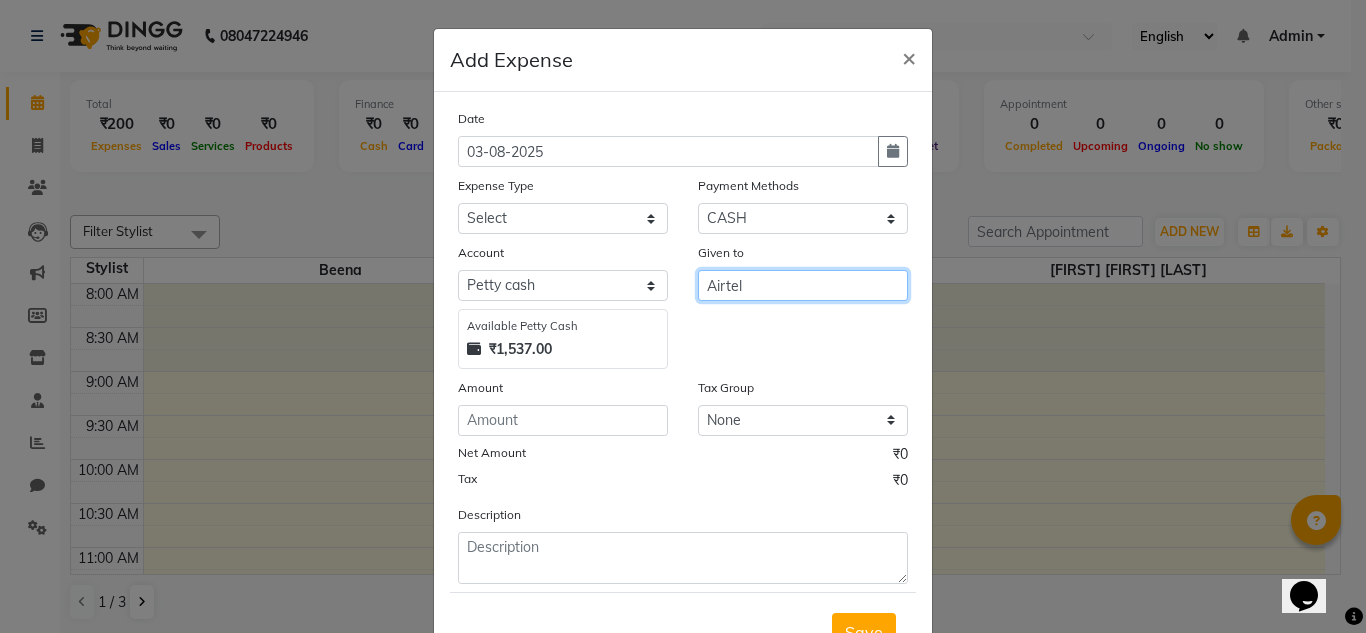 type on "Airtel" 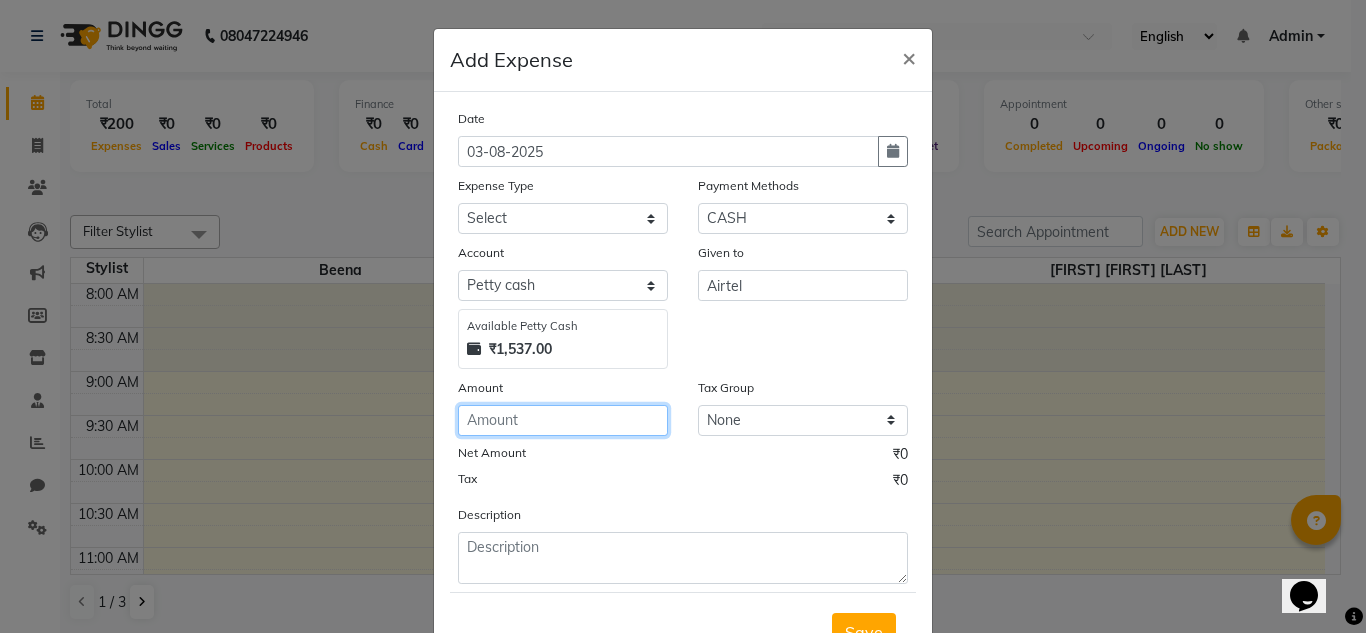 click 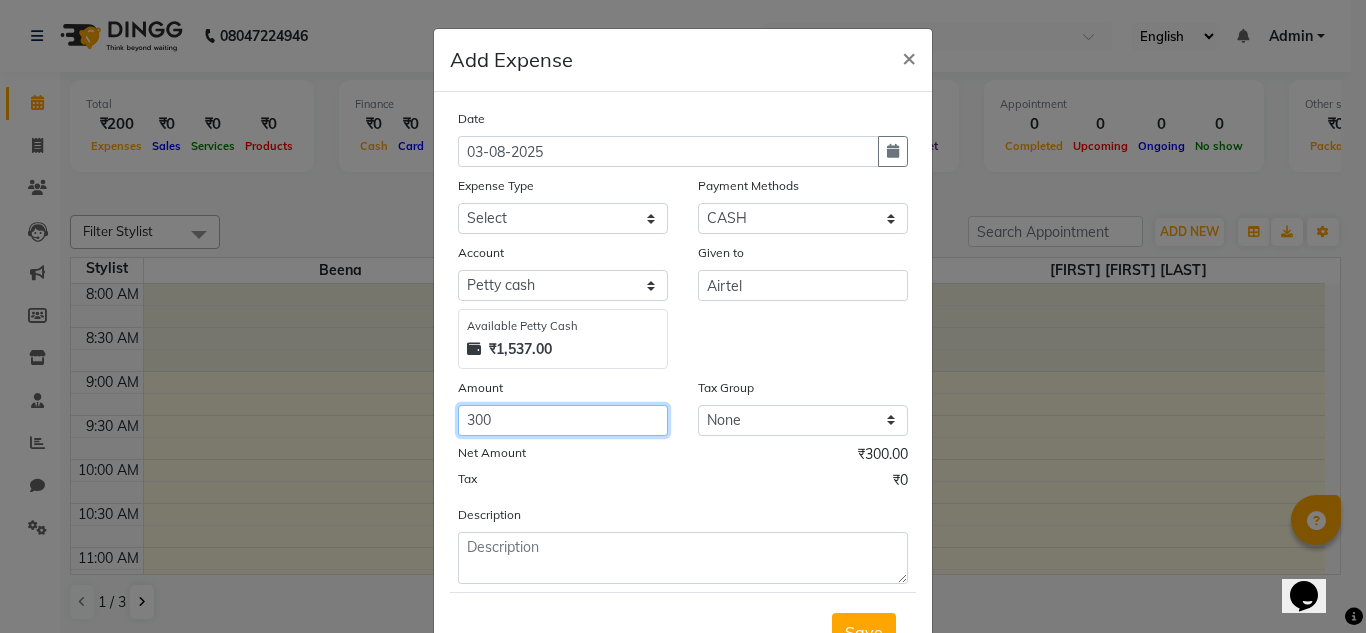 type on "300" 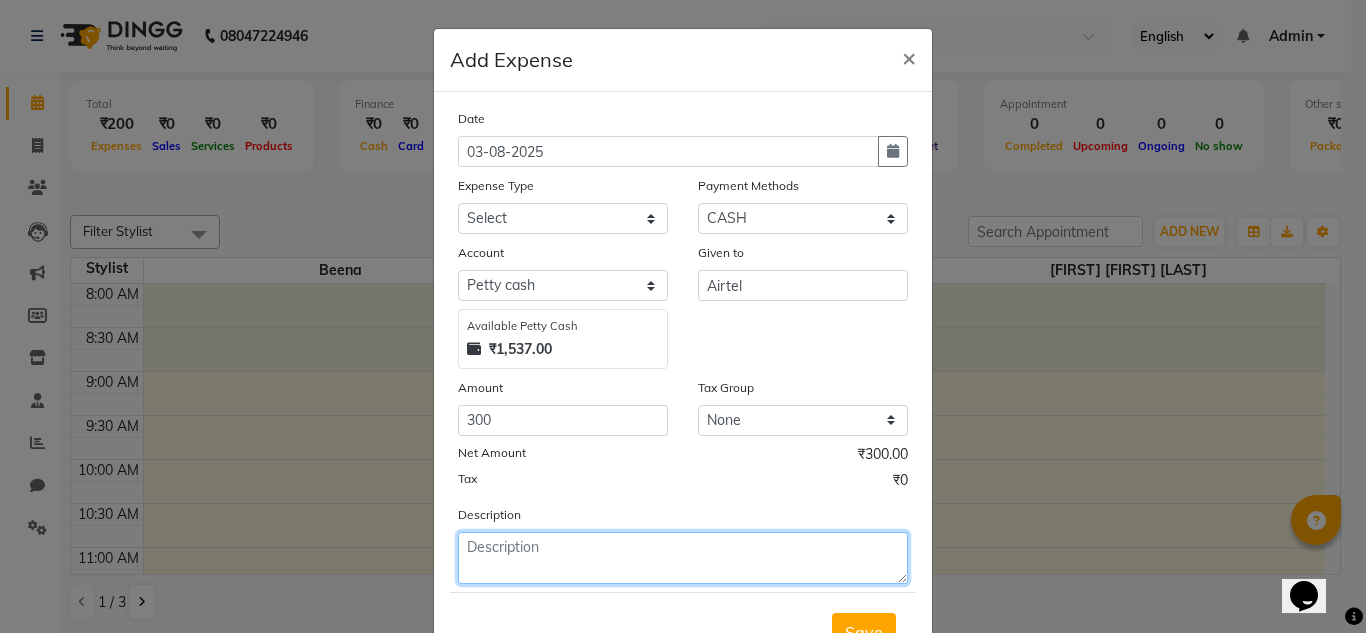 click 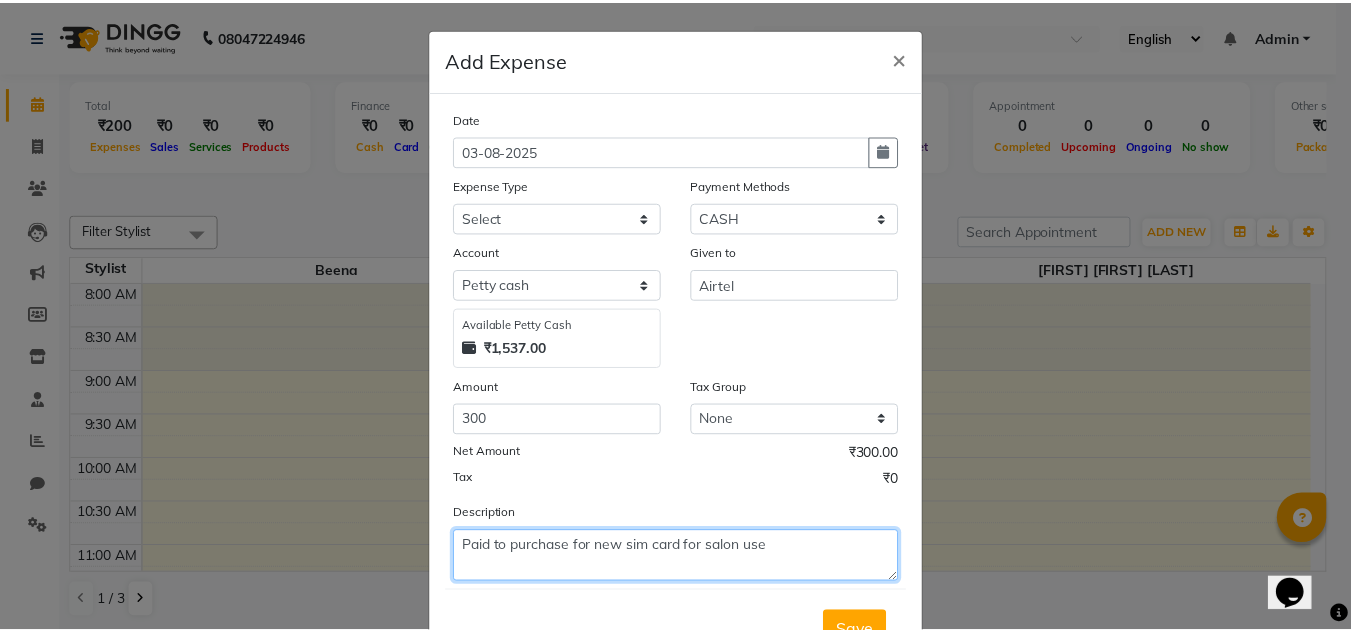 scroll, scrollTop: 83, scrollLeft: 0, axis: vertical 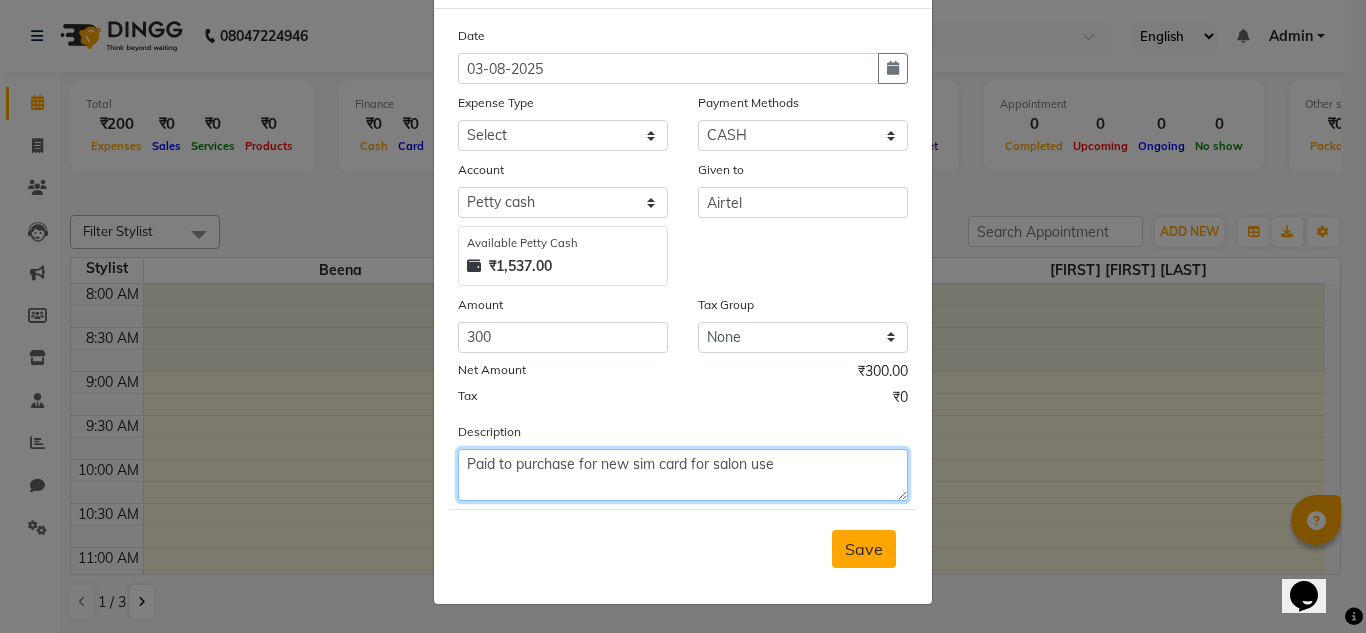 type on "Paid to purchase for new sim card for salon use" 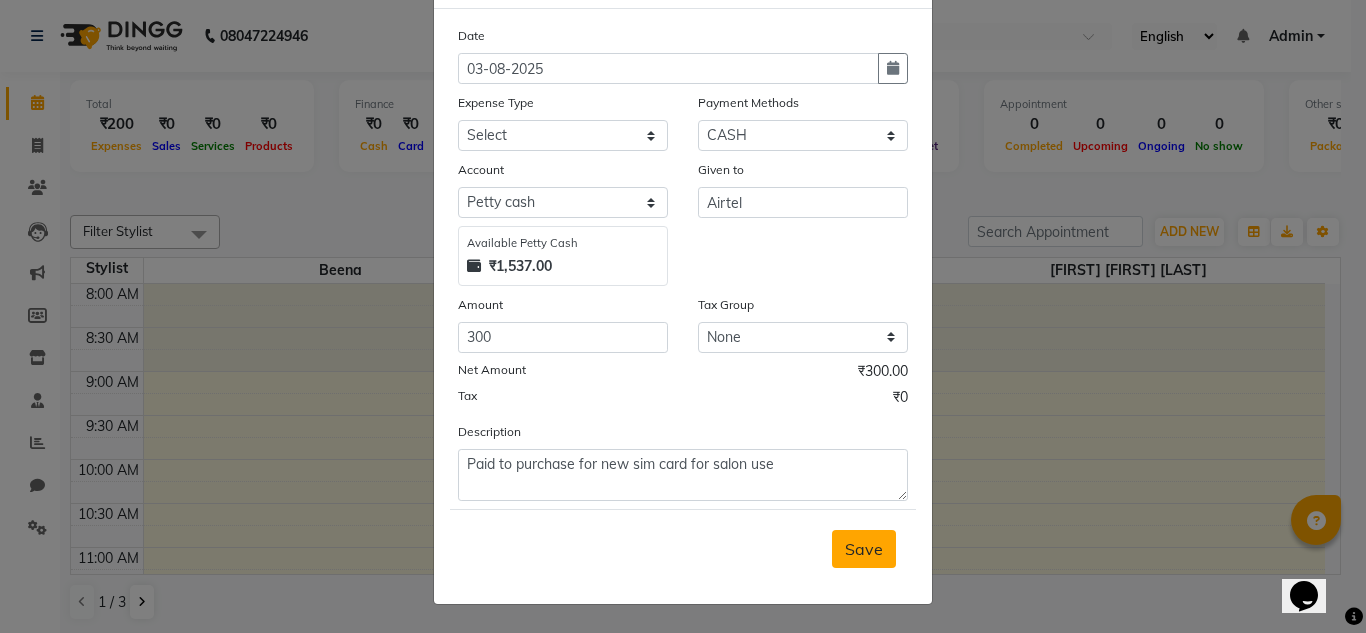 click on "Save" at bounding box center (864, 549) 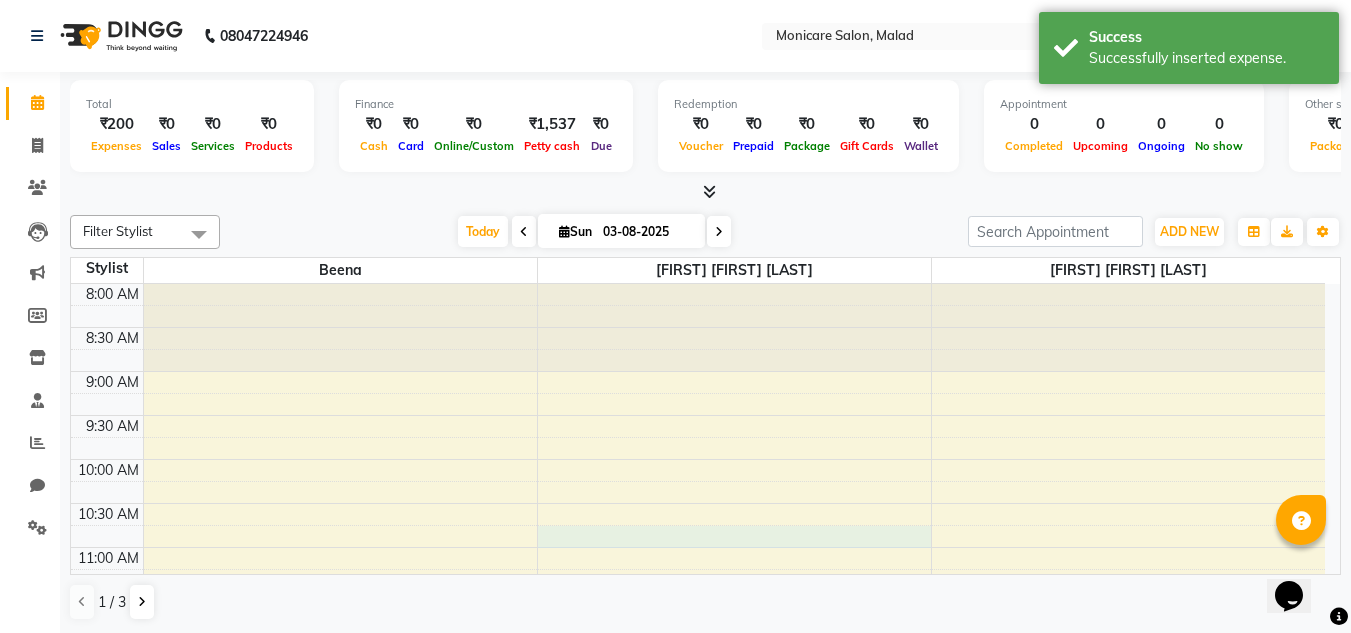 click on "8:00 AM 8:30 AM 9:00 AM 9:30 AM 10:00 AM 10:30 AM 11:00 AM 11:30 AM 12:00 PM 12:30 PM 1:00 PM 1:30 PM 2:00 PM 2:30 PM 3:00 PM 3:30 PM 4:00 PM 4:30 PM 5:00 PM 5:30 PM 6:00 PM 6:30 PM 7:00 PM 7:30 PM 8:00 PM 8:30 PM" at bounding box center (698, 855) 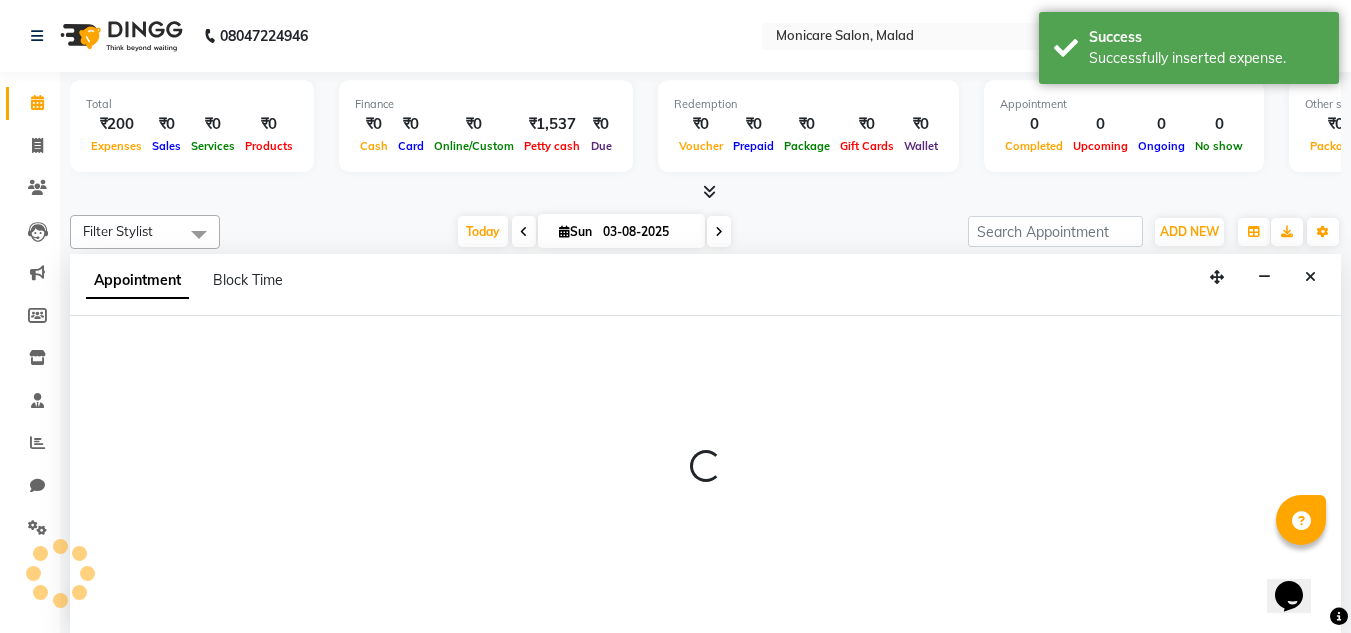select on "86646" 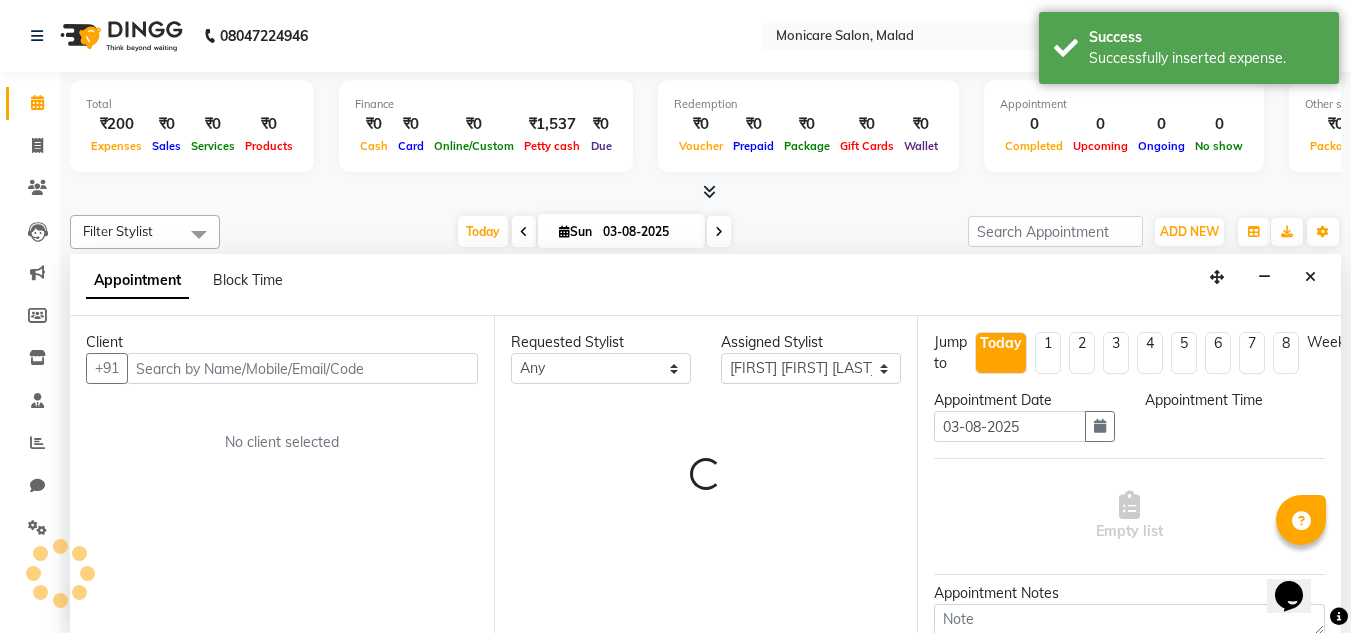 scroll, scrollTop: 1, scrollLeft: 0, axis: vertical 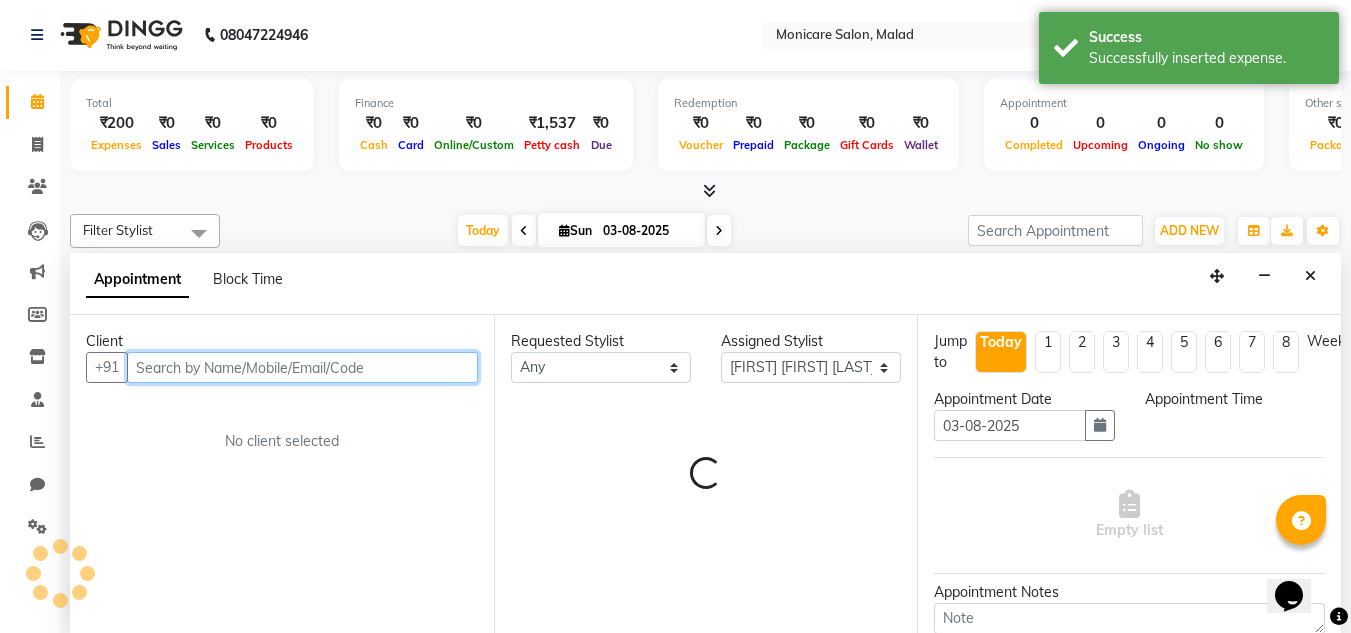 select on "645" 